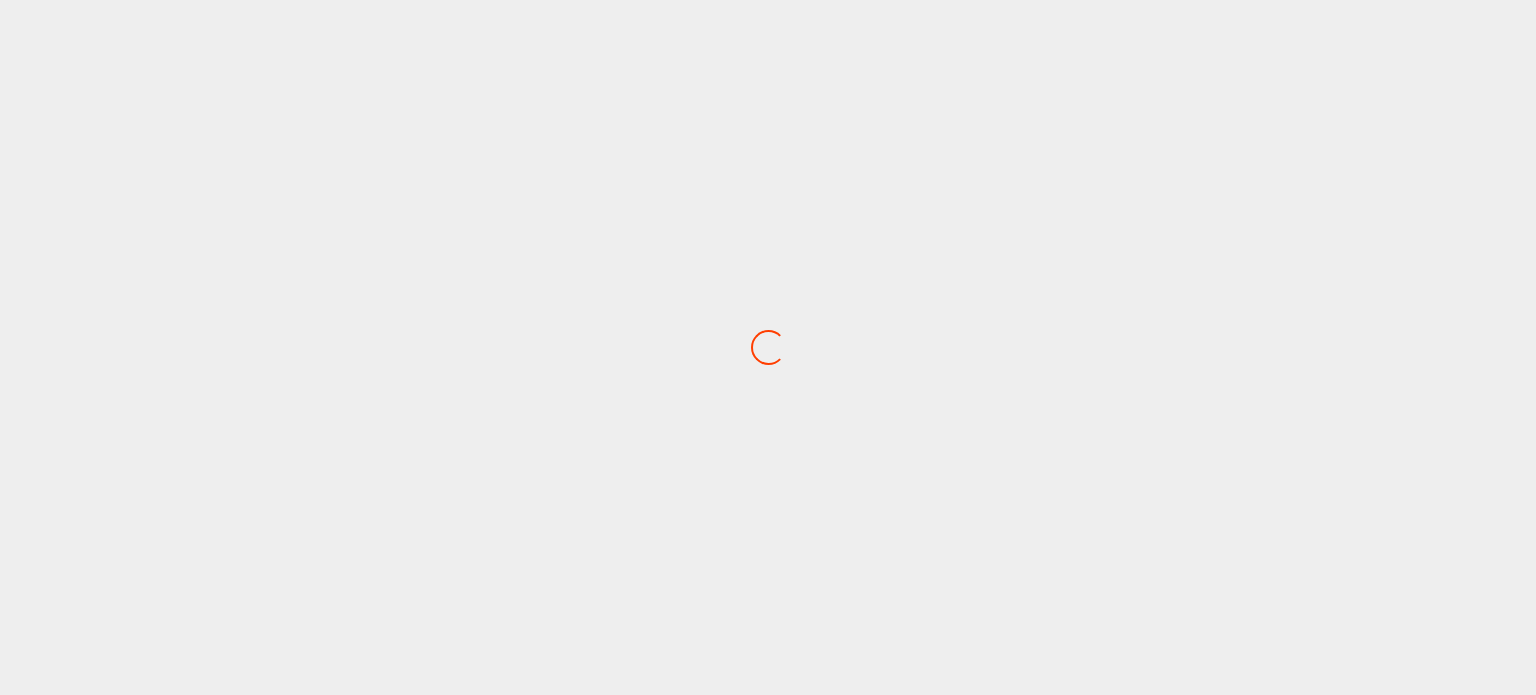 scroll, scrollTop: 0, scrollLeft: 0, axis: both 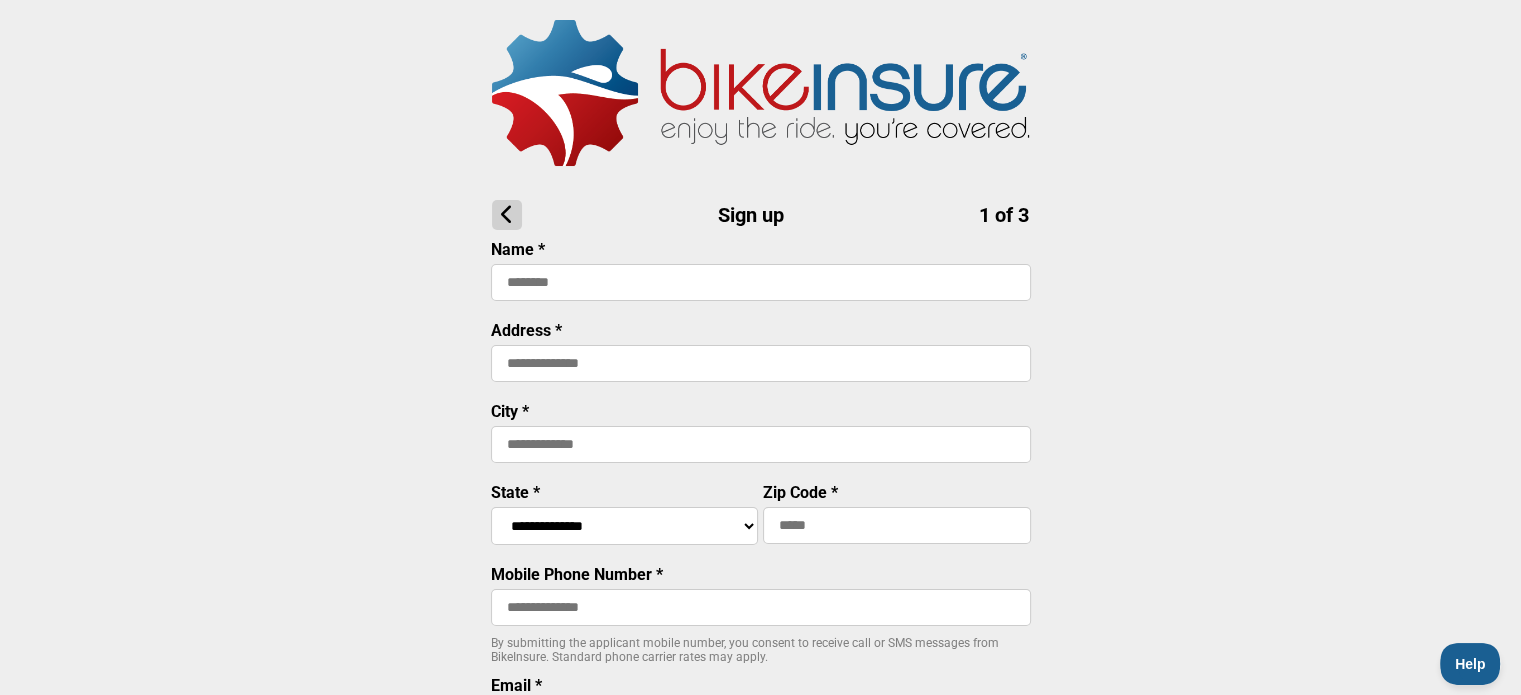 click at bounding box center (761, 282) 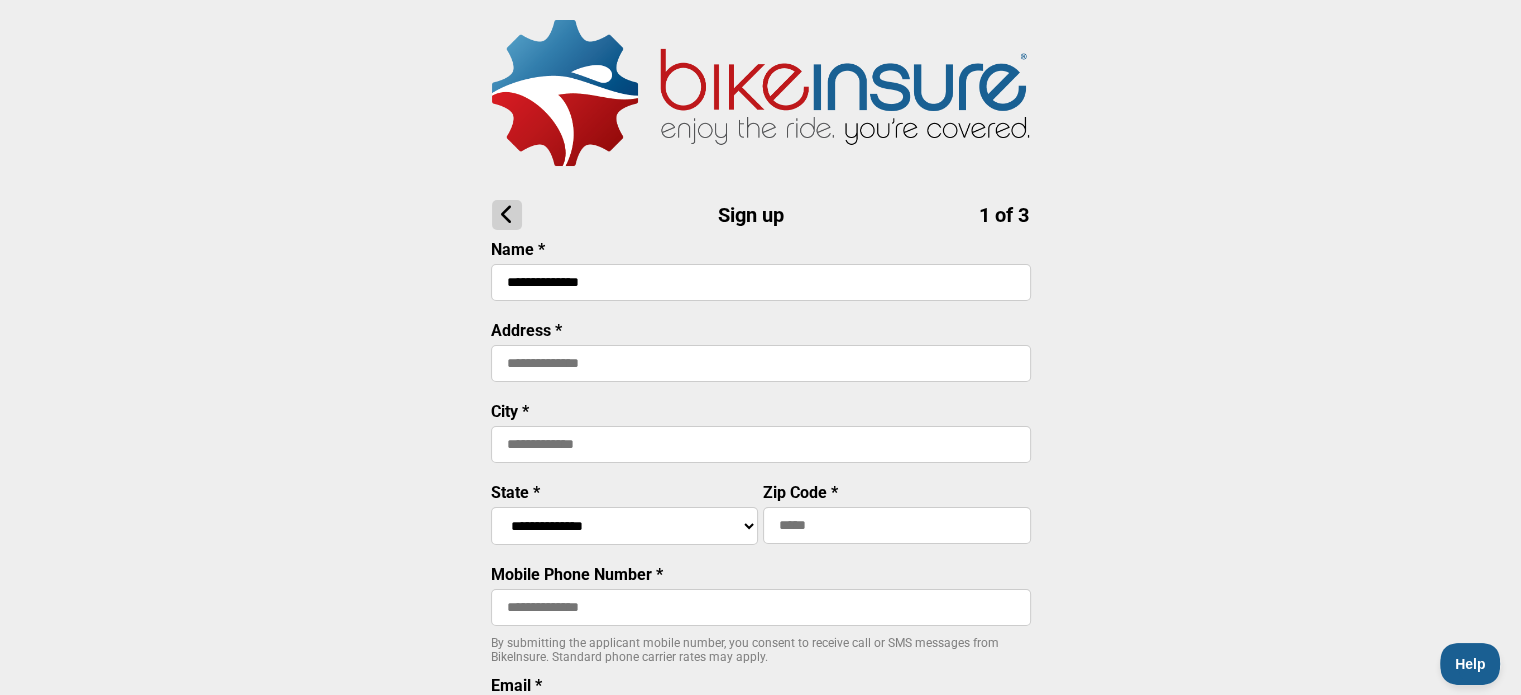 type on "**********" 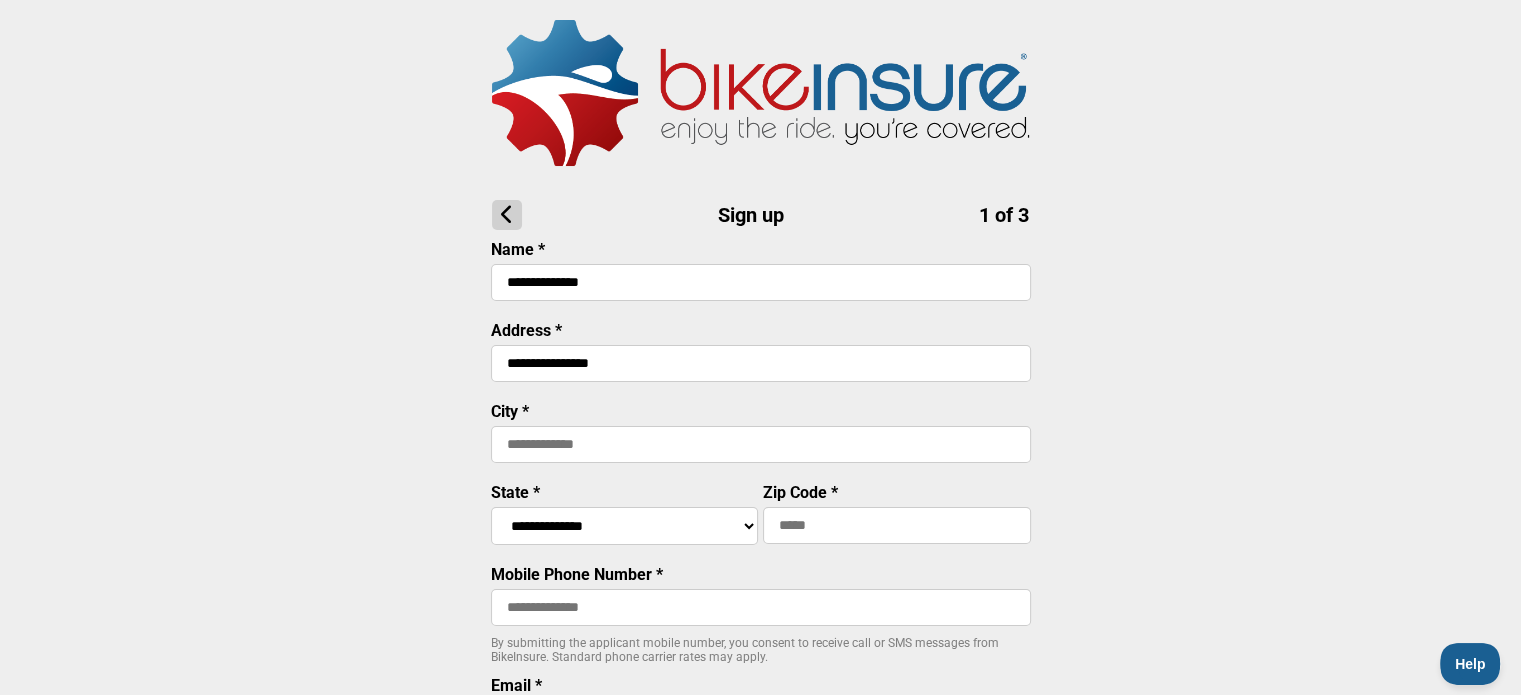 type on "******" 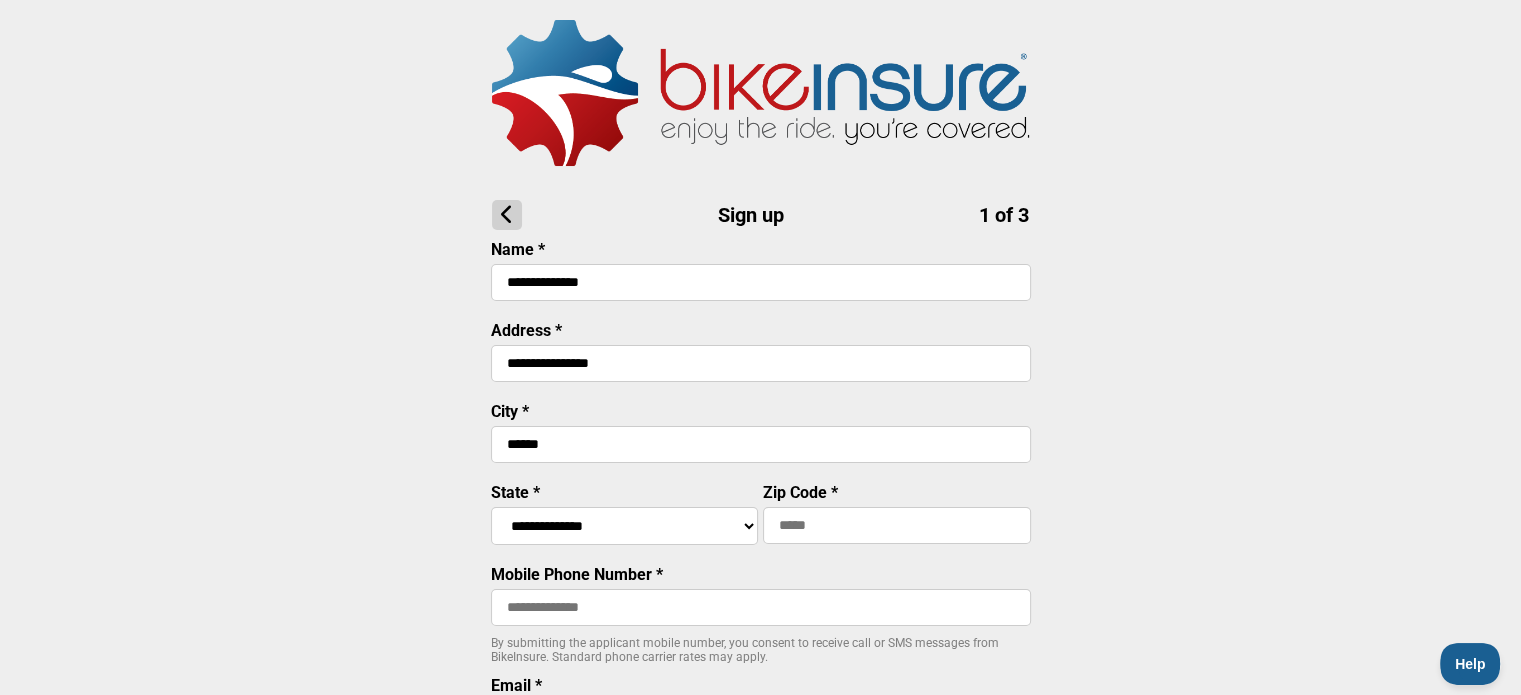 select on "****" 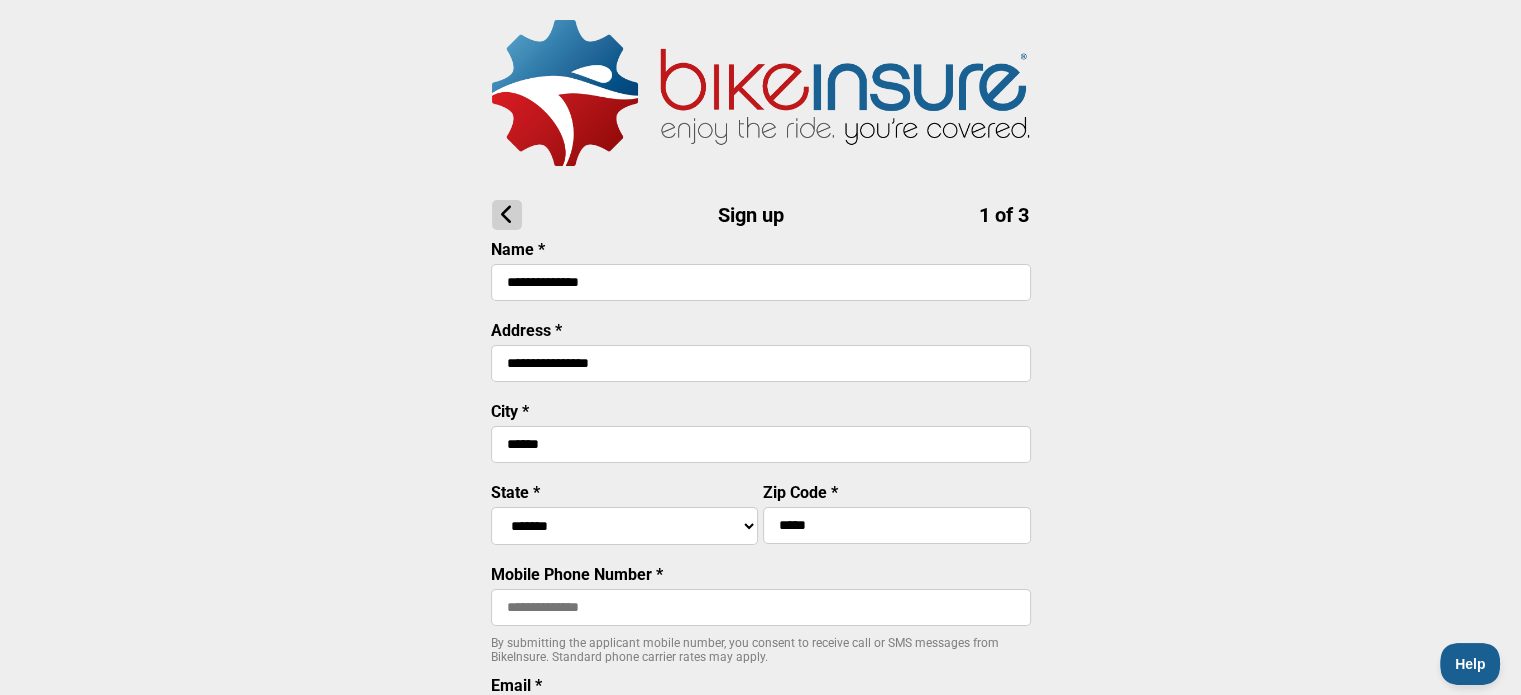 type on "**********" 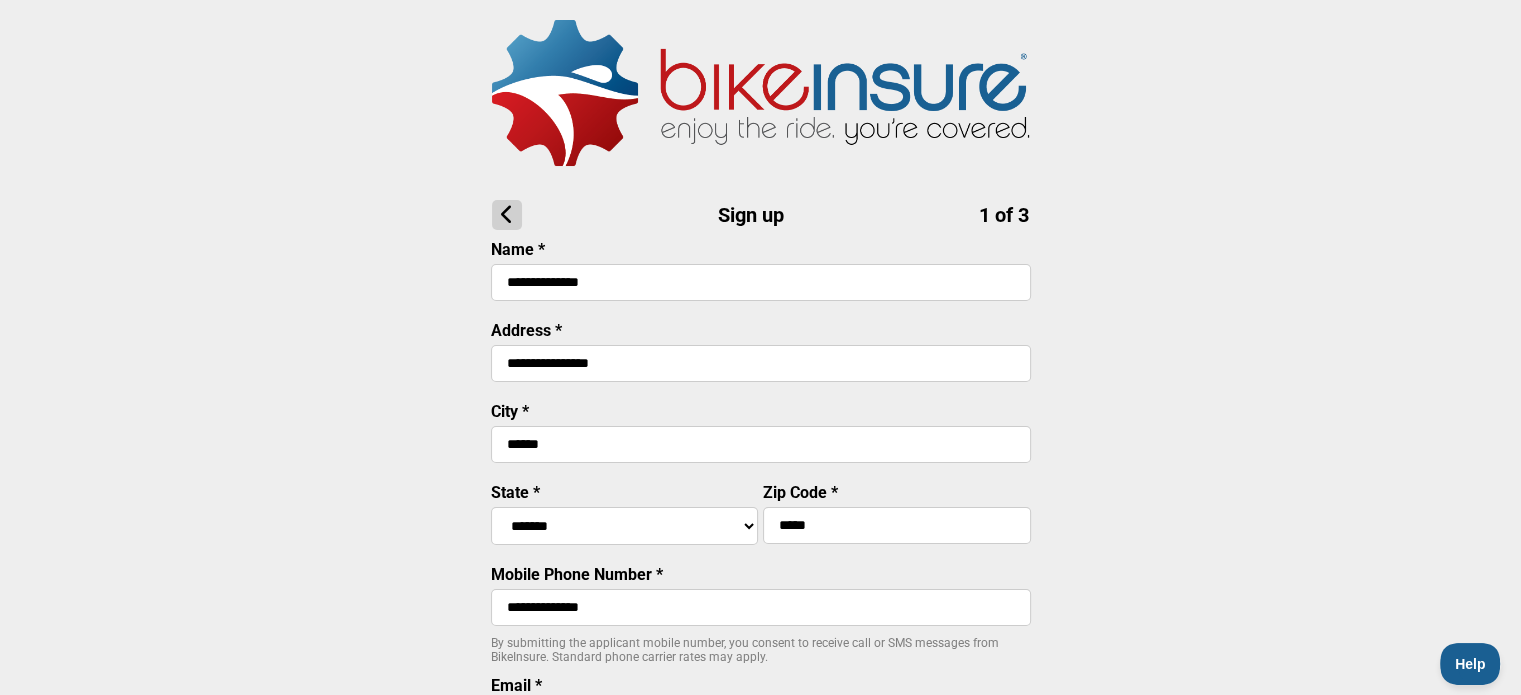 type on "**********" 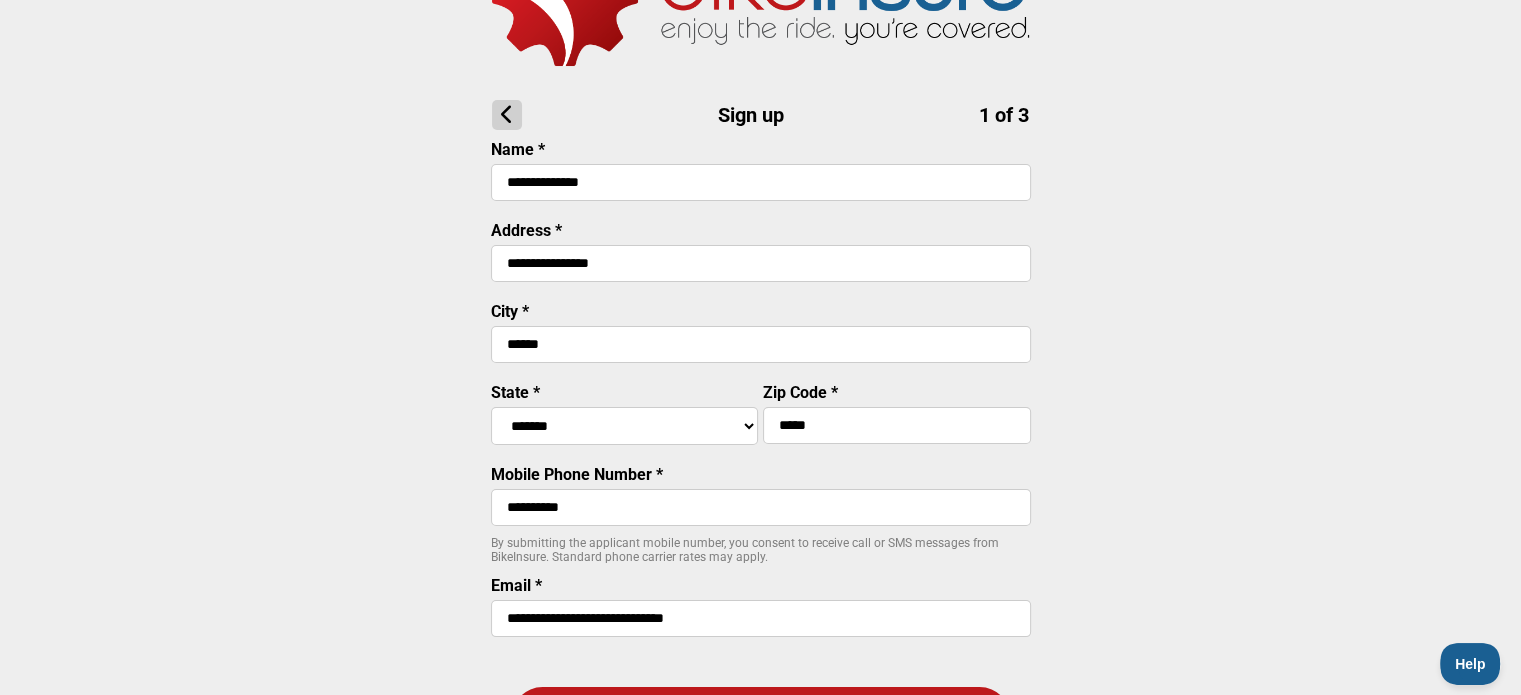 scroll, scrollTop: 200, scrollLeft: 0, axis: vertical 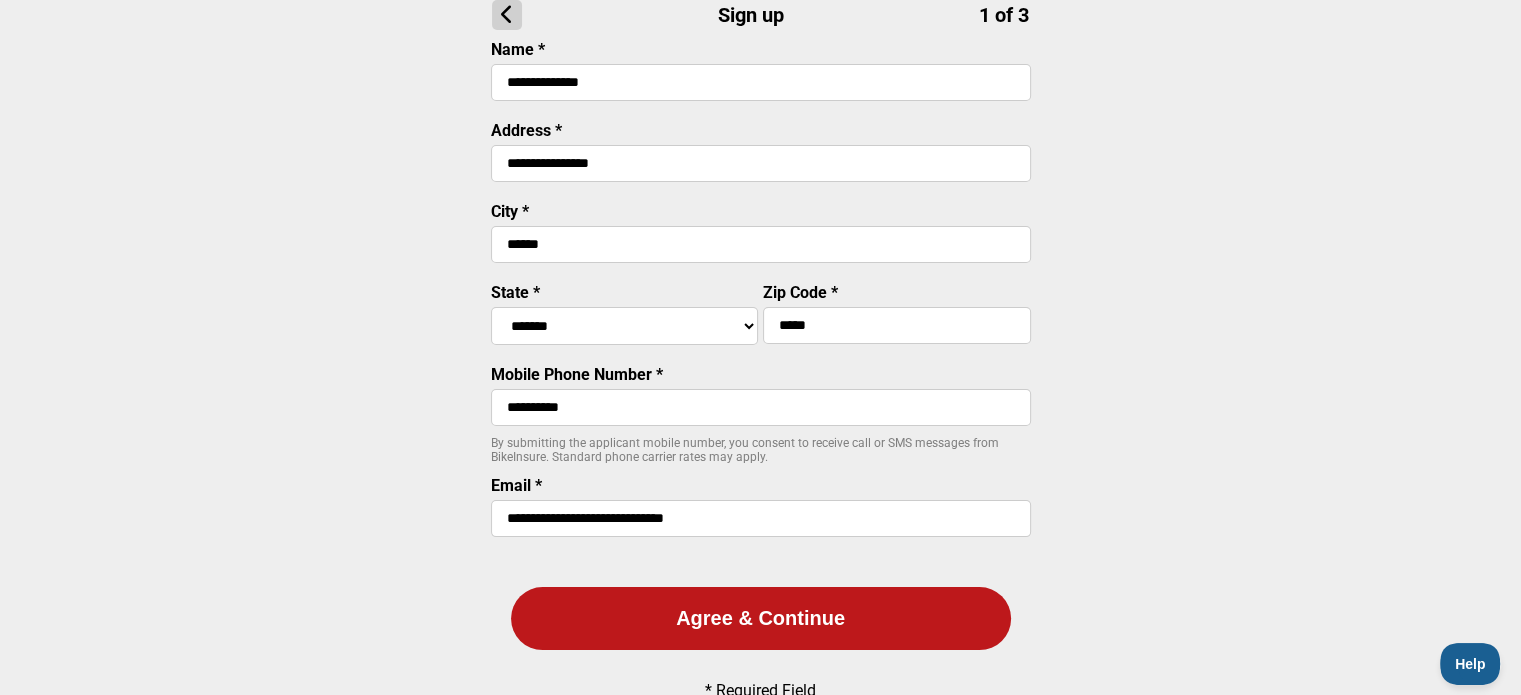drag, startPoint x: 734, startPoint y: 530, endPoint x: 513, endPoint y: 507, distance: 222.1936 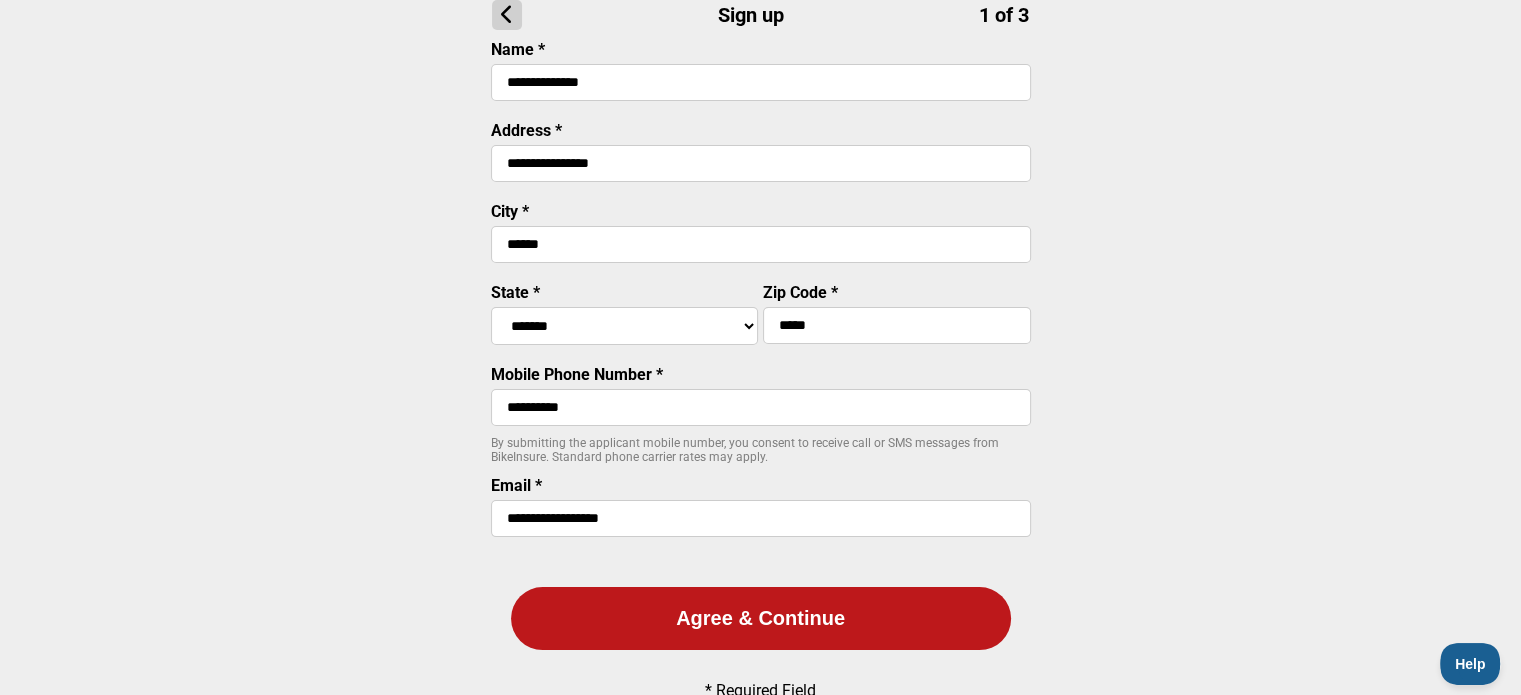type on "**********" 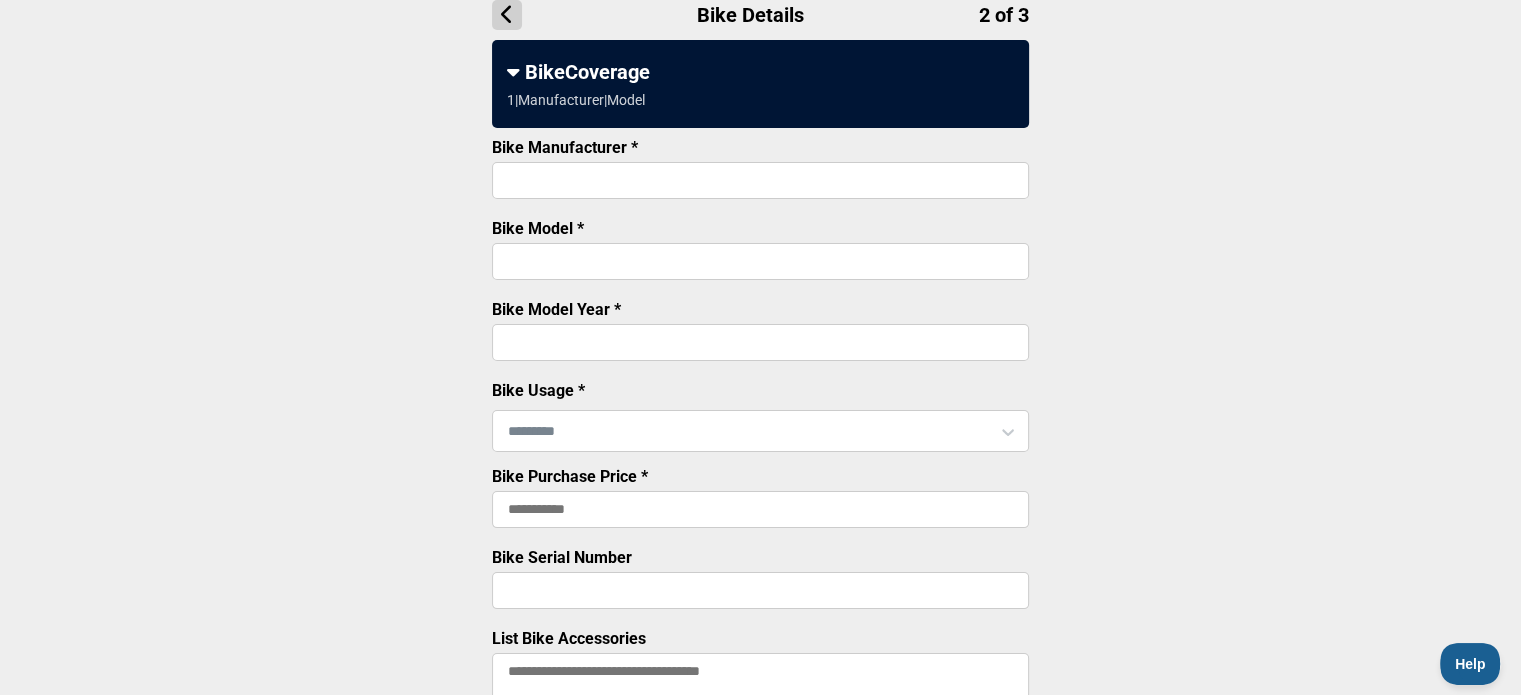 scroll, scrollTop: 0, scrollLeft: 0, axis: both 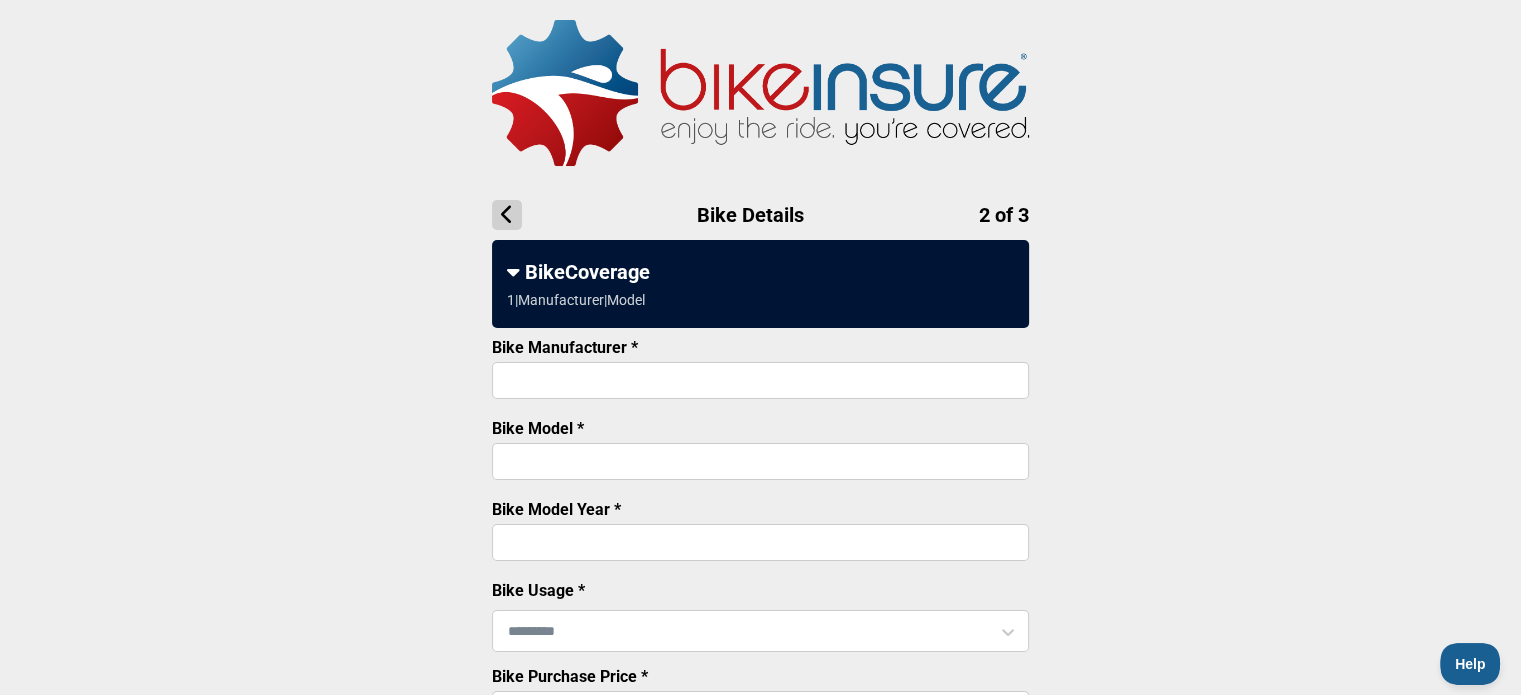 click on "Bike Manufacturer   *" at bounding box center (760, 380) 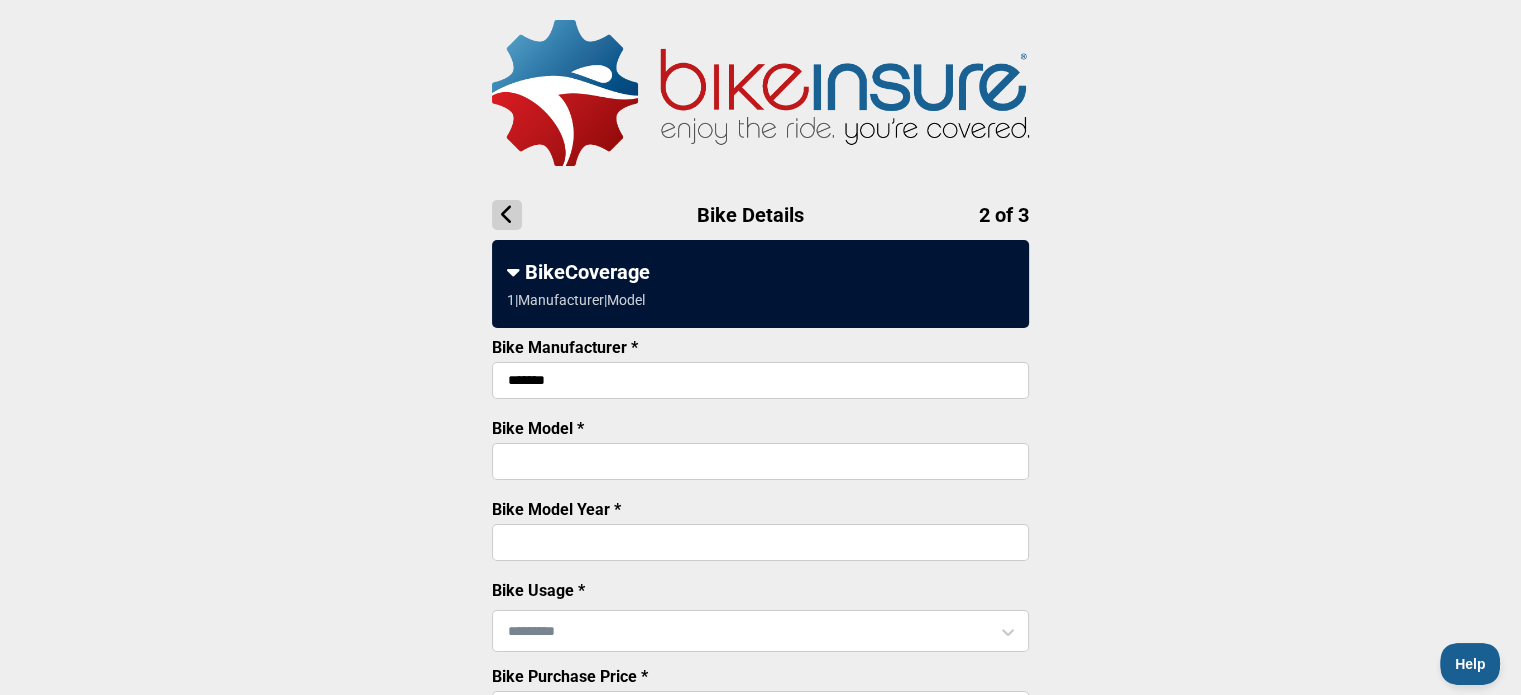 type on "*******" 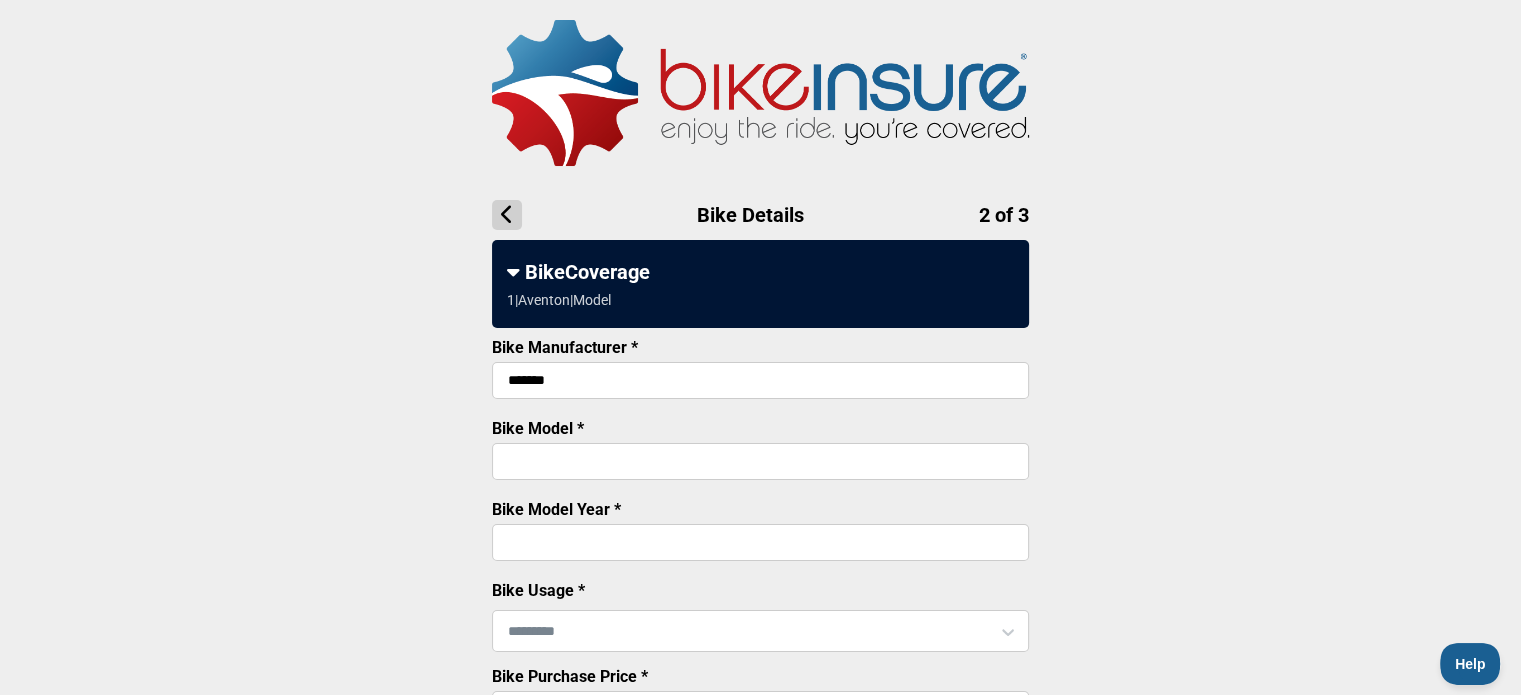 click on "Bike Model   *" at bounding box center (760, 461) 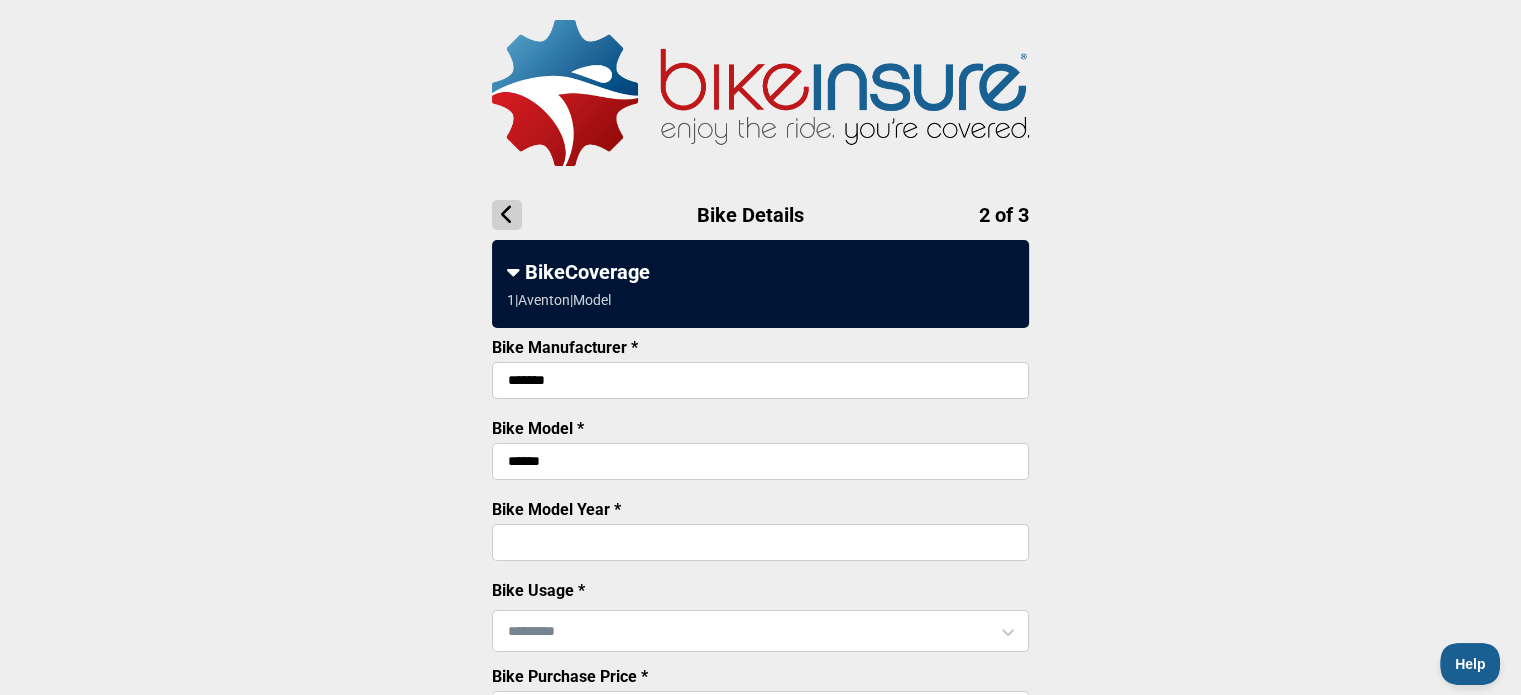 type on "******" 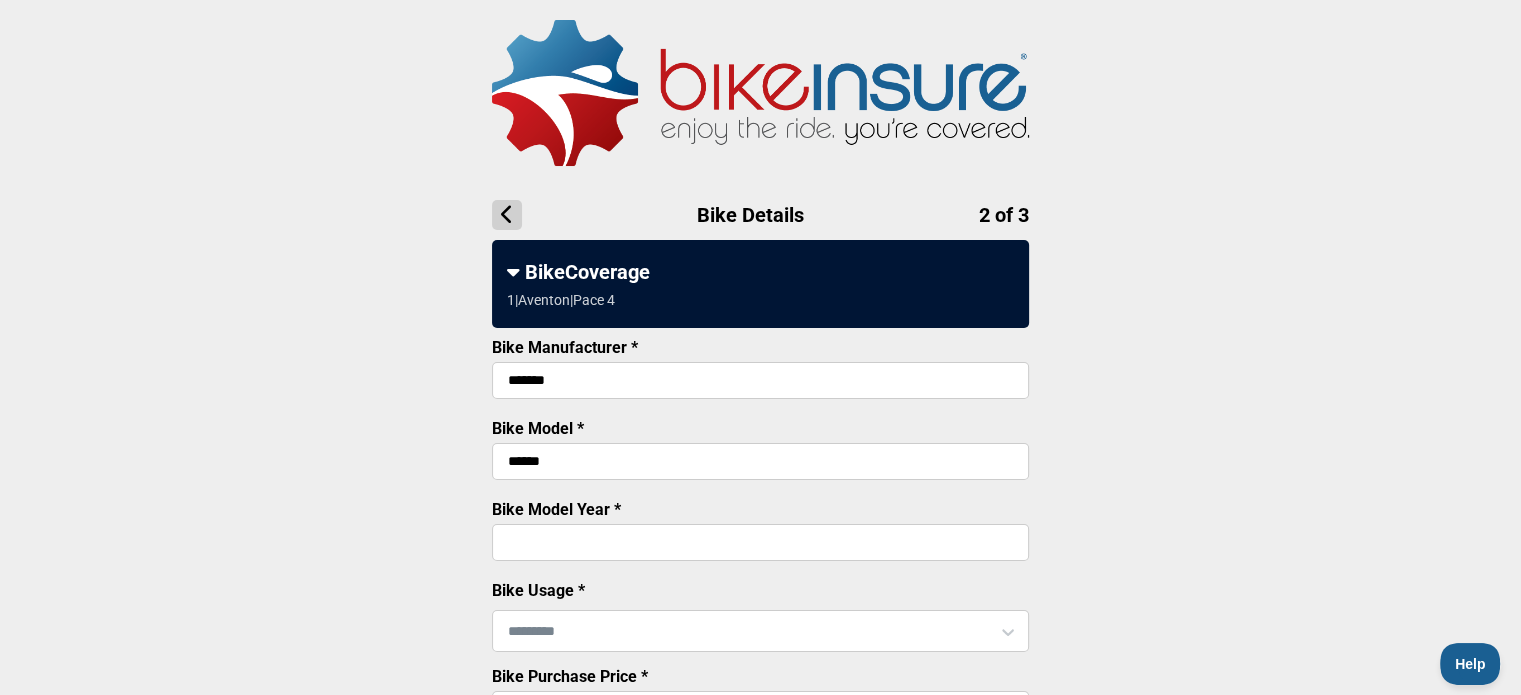 click on "Bike Model Year   *" at bounding box center (760, 542) 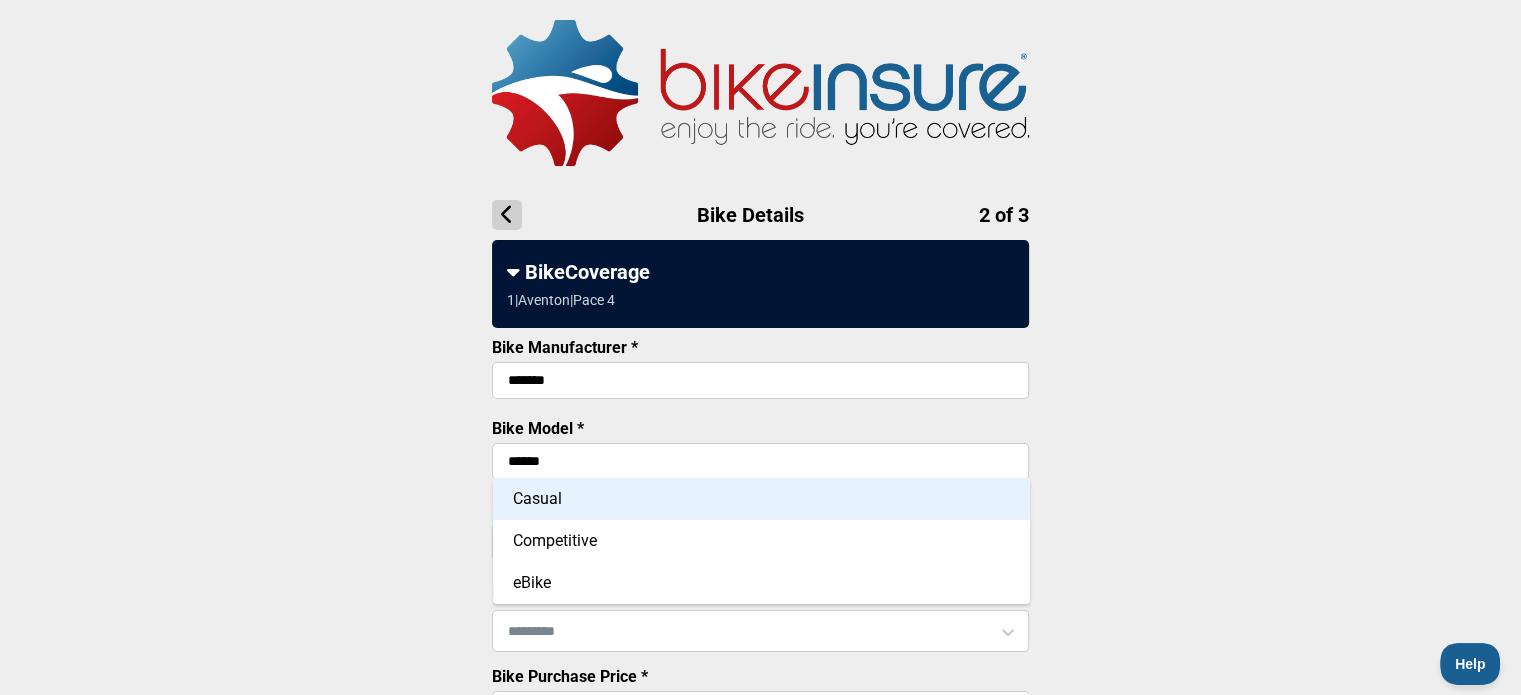 click on "Casual" at bounding box center (761, 499) 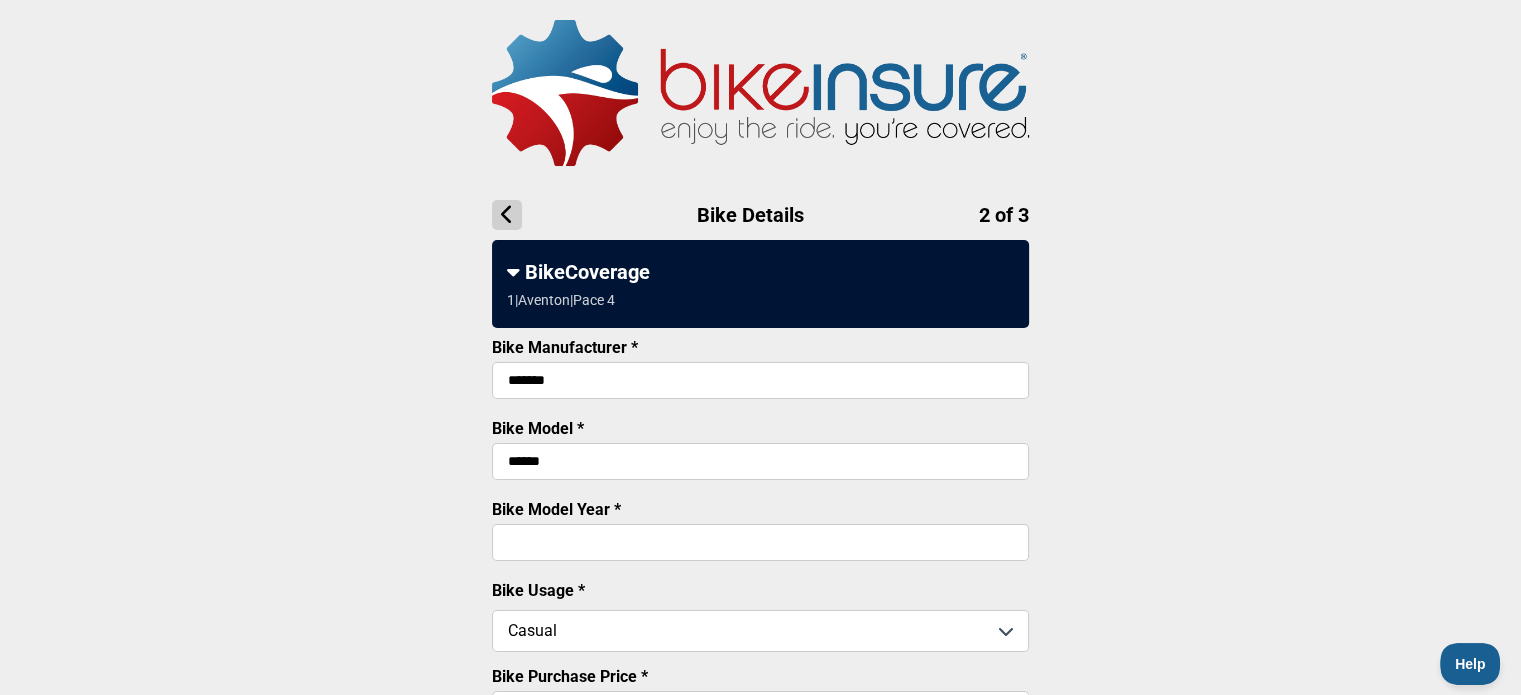 click at bounding box center [760, 631] 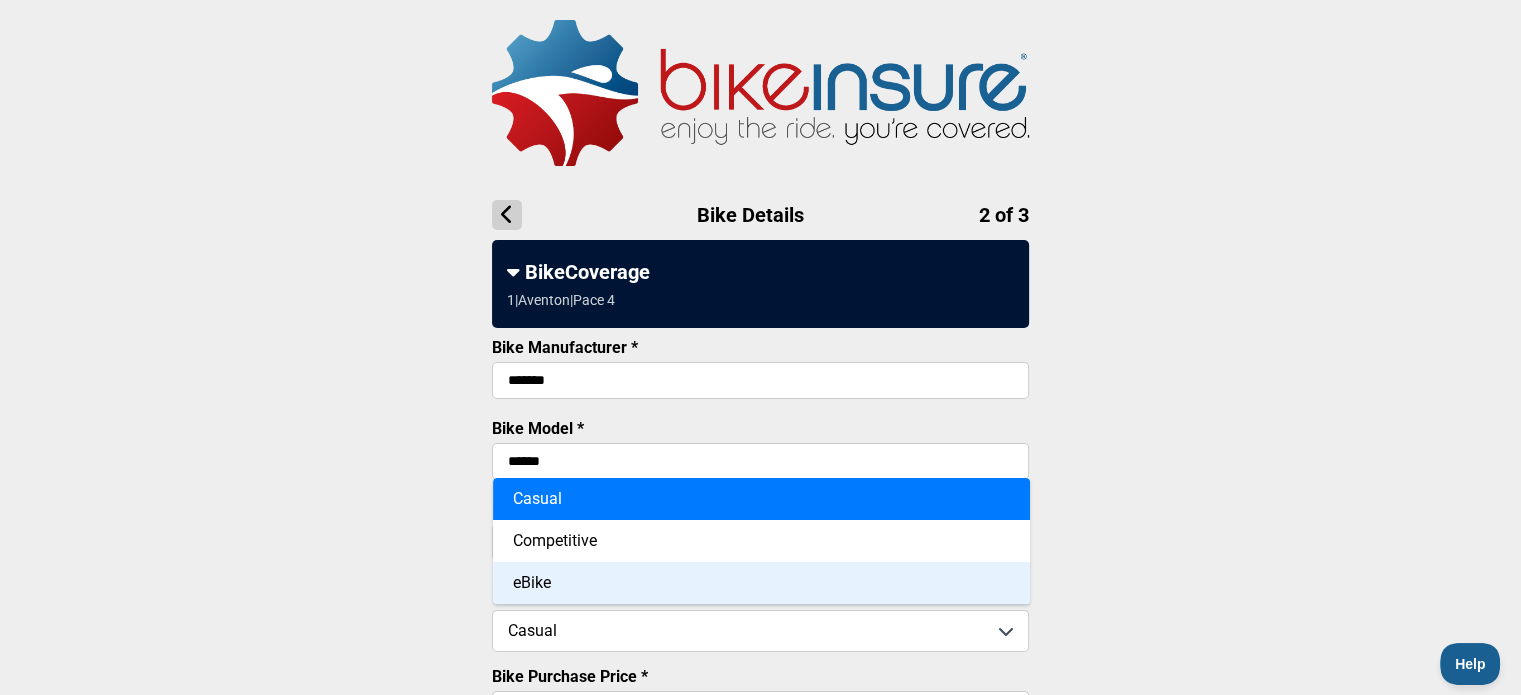 click on "eBike" at bounding box center [761, 583] 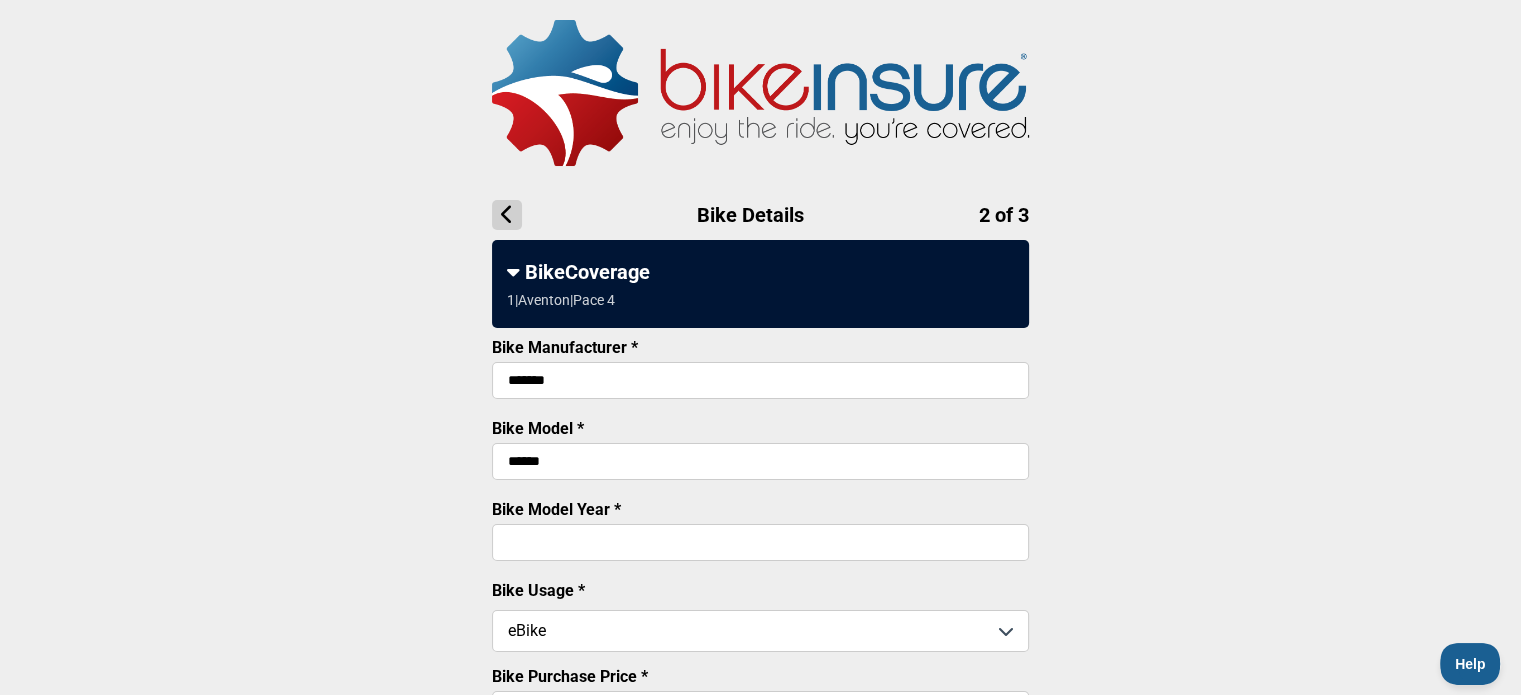 click on "Bike Details  2 of 3
BikeCoverage   1  |  Aventon  |  Pace 4       Bike Manufacturer   *   *******     Bike Model   *   ******     Bike Model Year   *   ****     Bike Usage   *   Option eBike, selected.   Select is focused, type to refine list, press down to open the menu.         eBike                 Bike Purchase Price   *       Bike Serial Number         List Bike Accessories       Please enter each non-stock bike accessory on a separate line   Is The Bike Financed?   *           No                 BikeInsure Plan Options *  (select one)   Bike Coverage +    Theft Protect - $ 24.99 /mo.    Bike Coverage Only -  $16.99 /mo.
Add Another Bike     $24.99 /mo.  - Next       * Required Field" at bounding box center (760, 731) 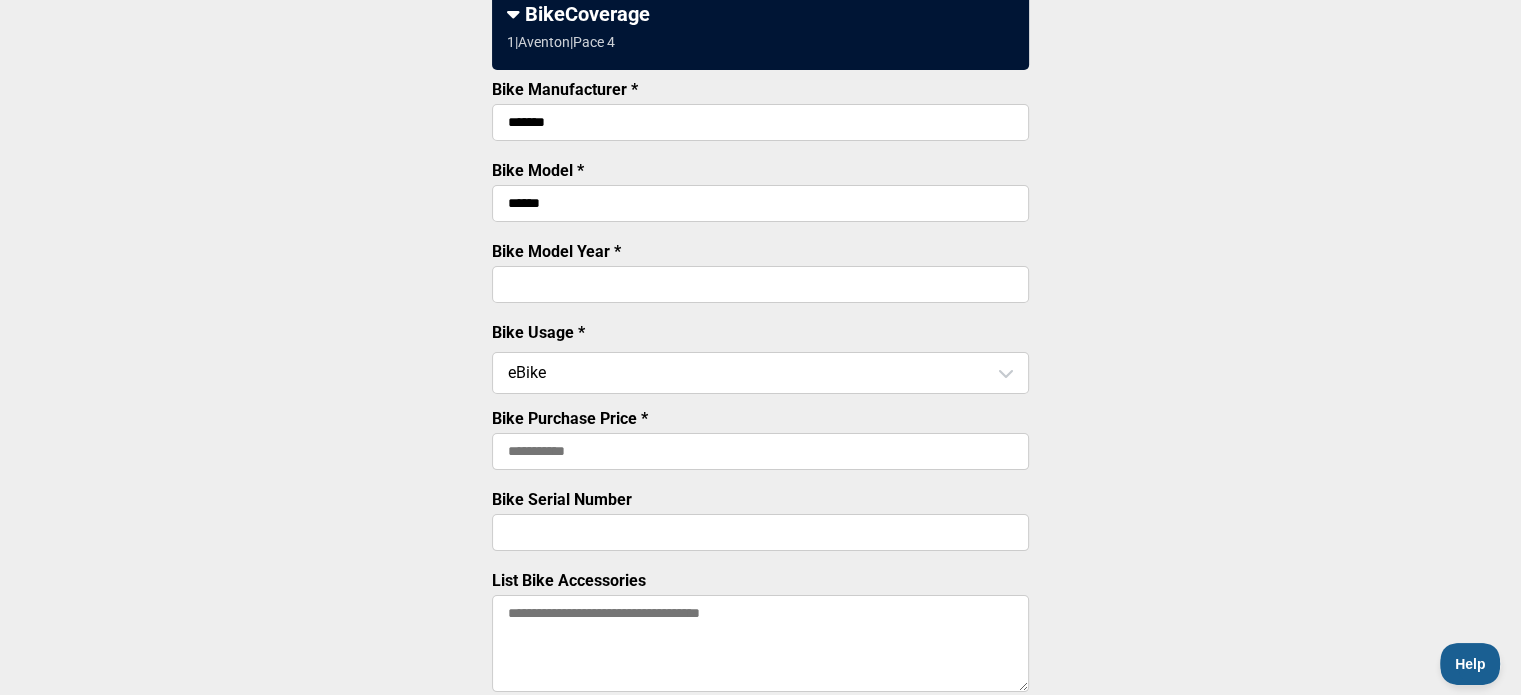 scroll, scrollTop: 300, scrollLeft: 0, axis: vertical 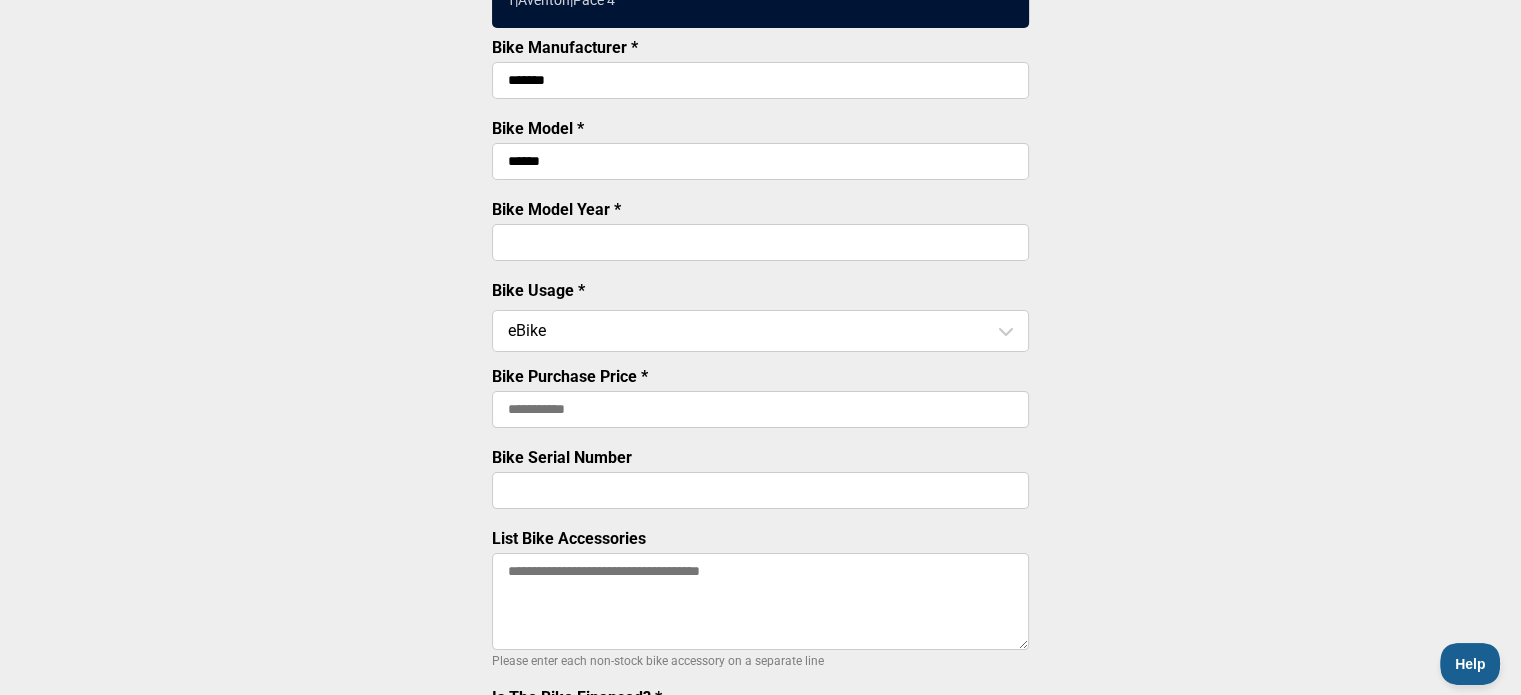 click on "Bike Purchase Price   *" at bounding box center (760, 409) 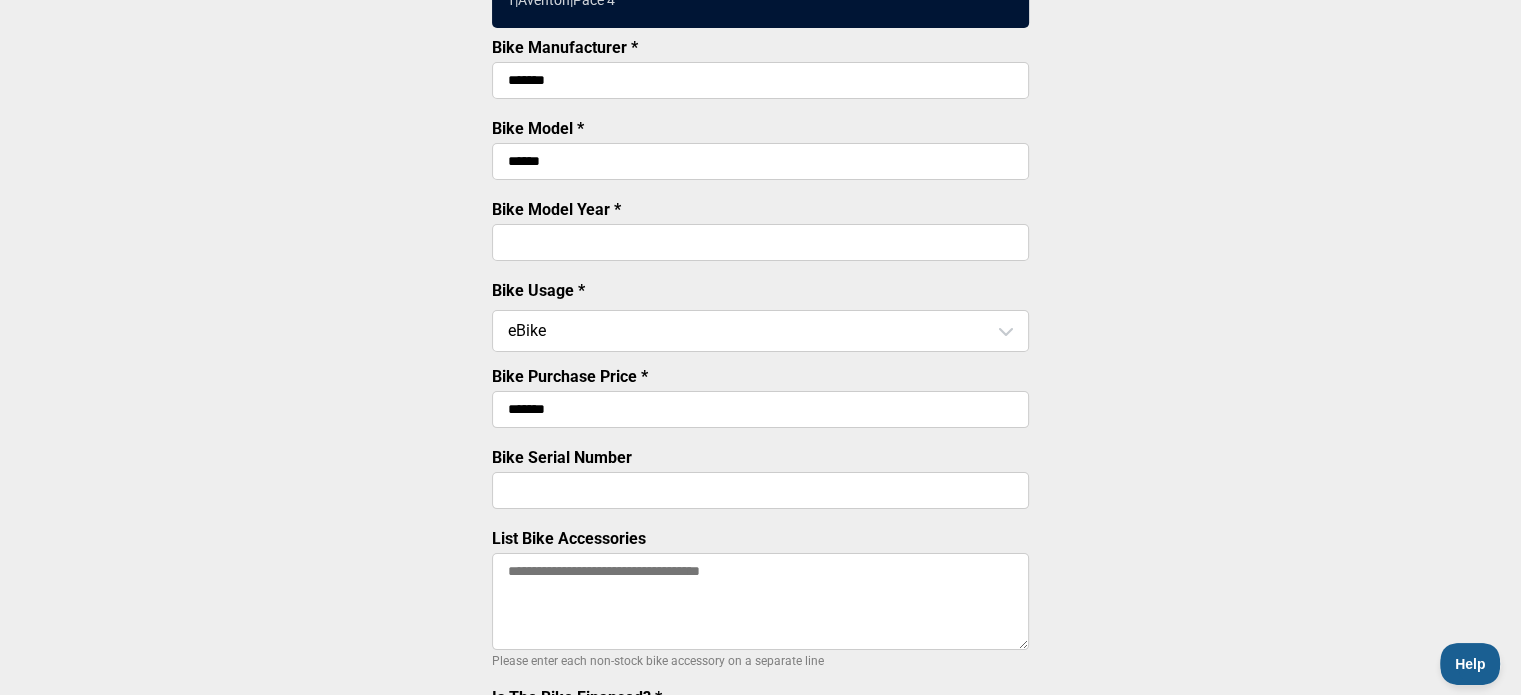 click on "*******" at bounding box center (760, 409) 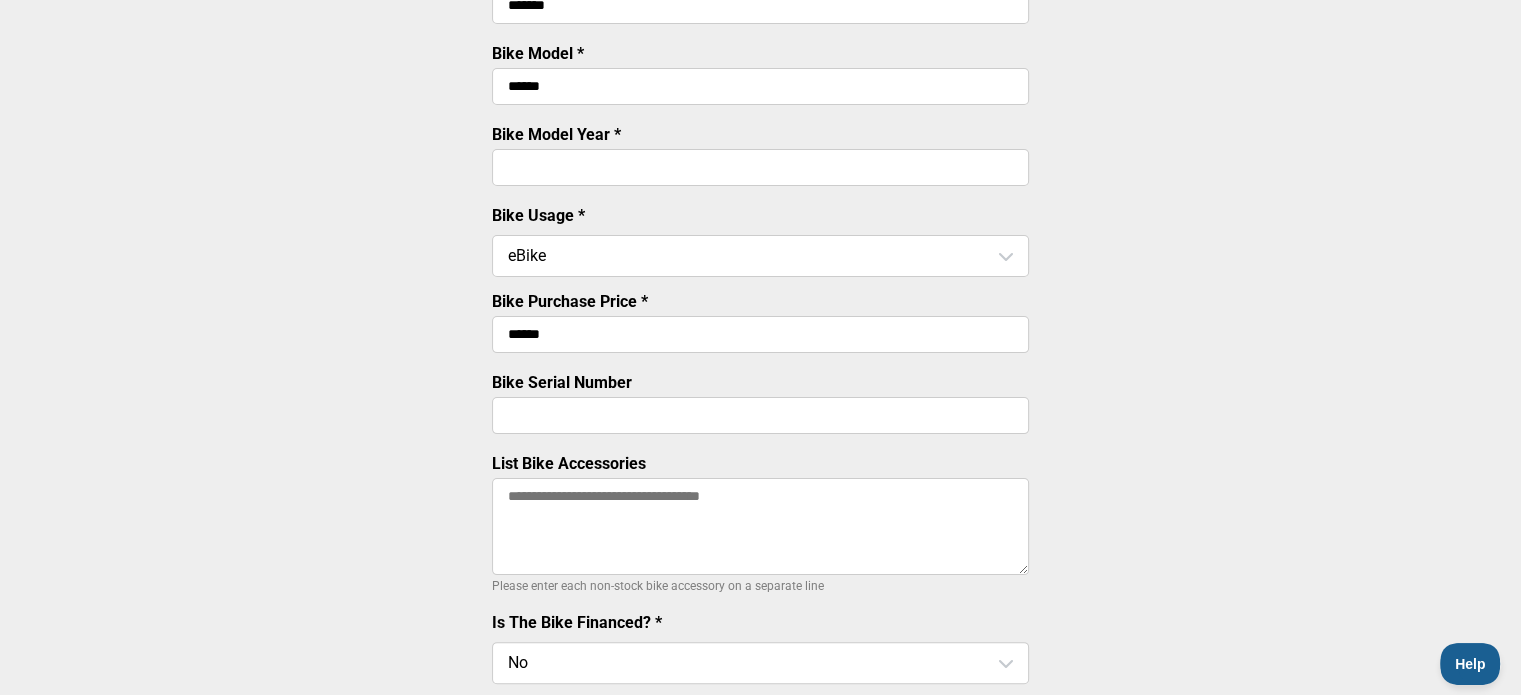 scroll, scrollTop: 400, scrollLeft: 0, axis: vertical 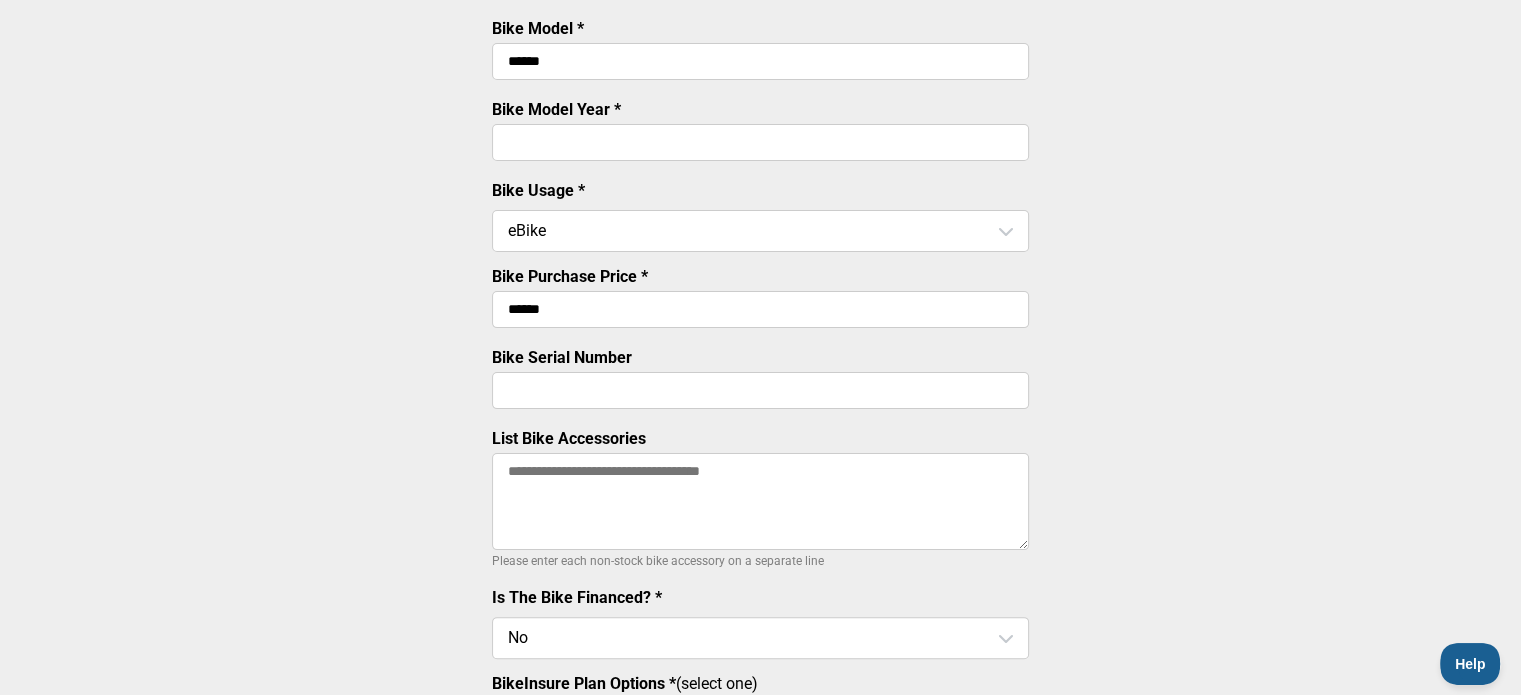 type on "******" 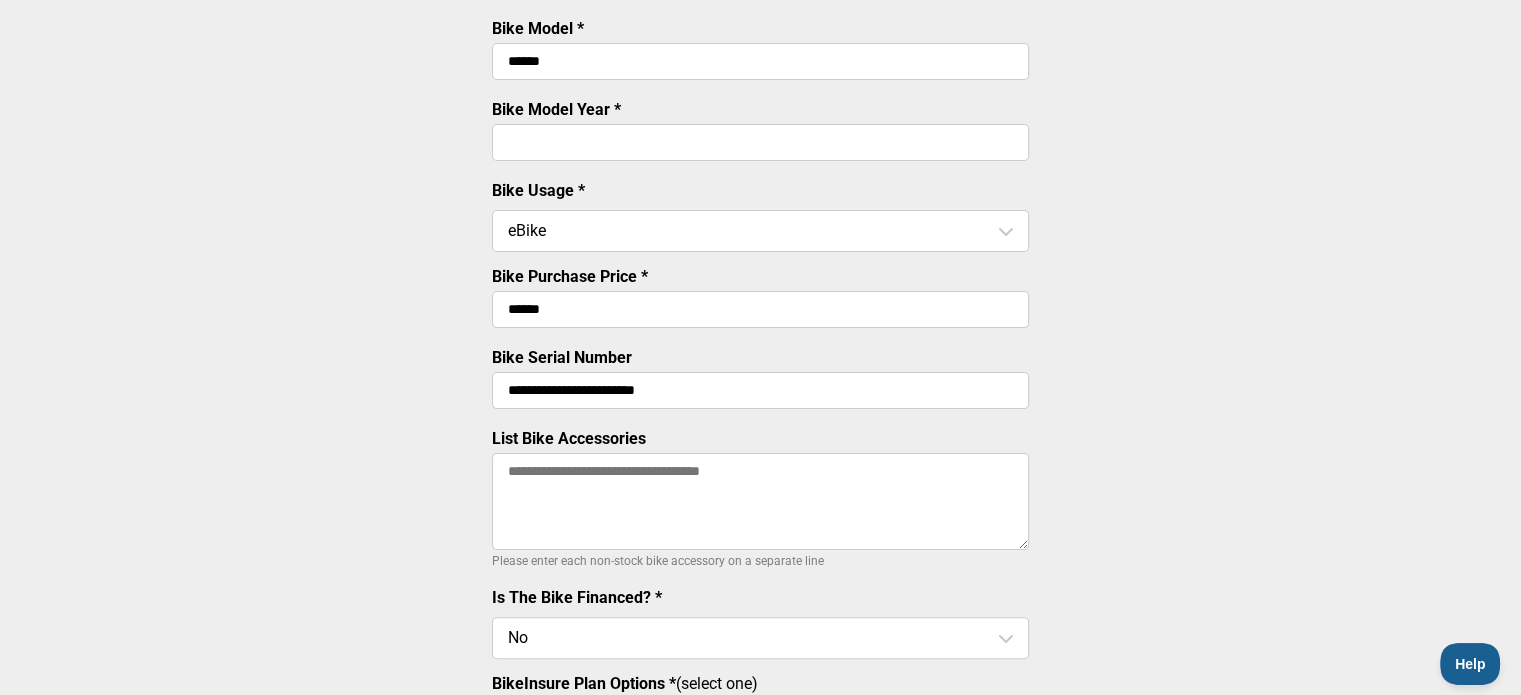 type on "**********" 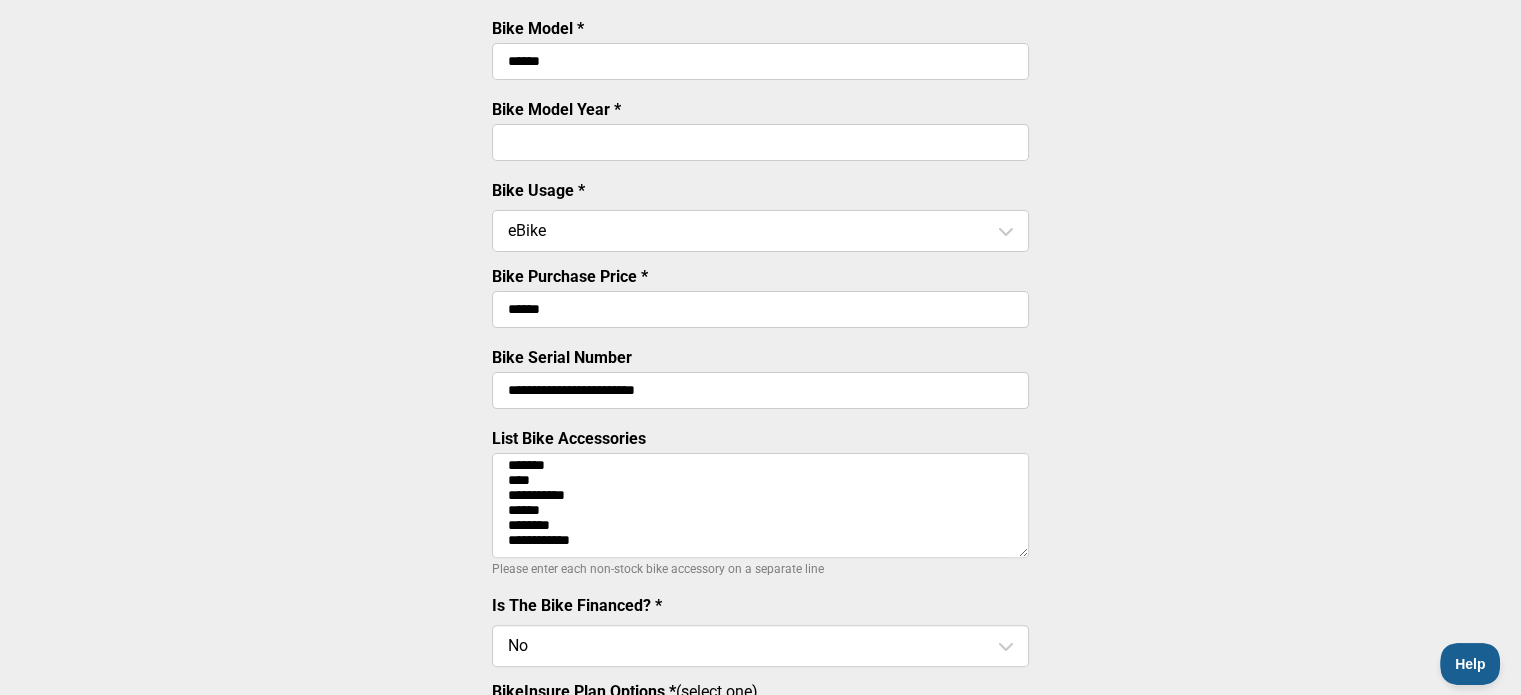 scroll, scrollTop: 16, scrollLeft: 0, axis: vertical 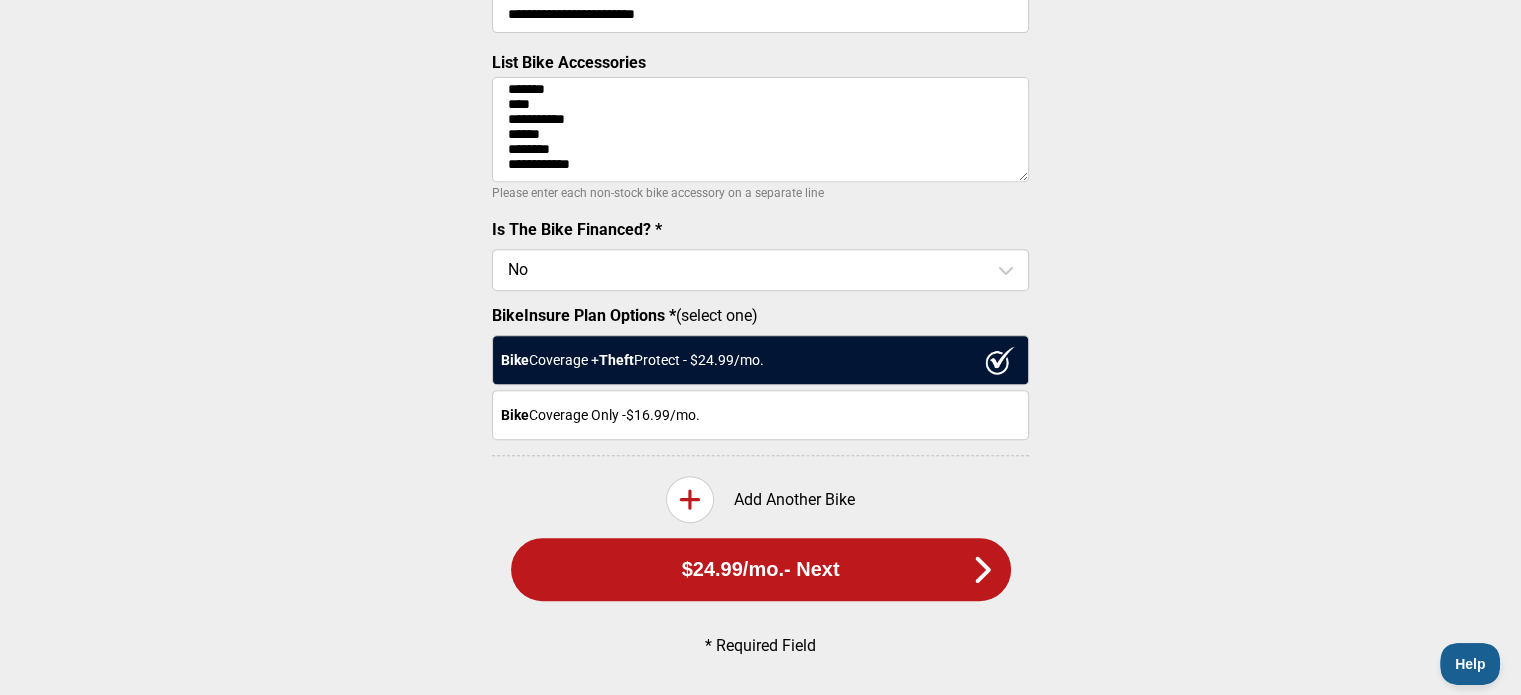 type on "**********" 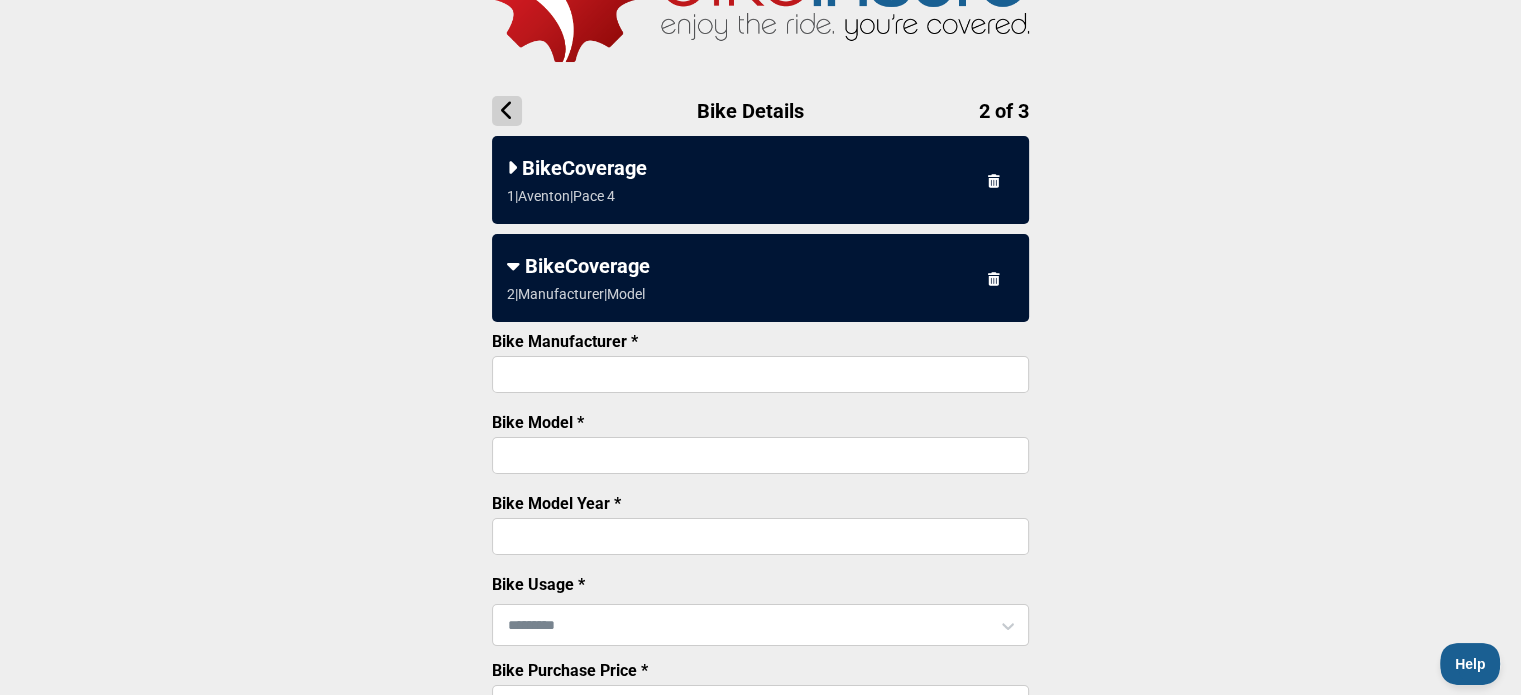 scroll, scrollTop: 86, scrollLeft: 0, axis: vertical 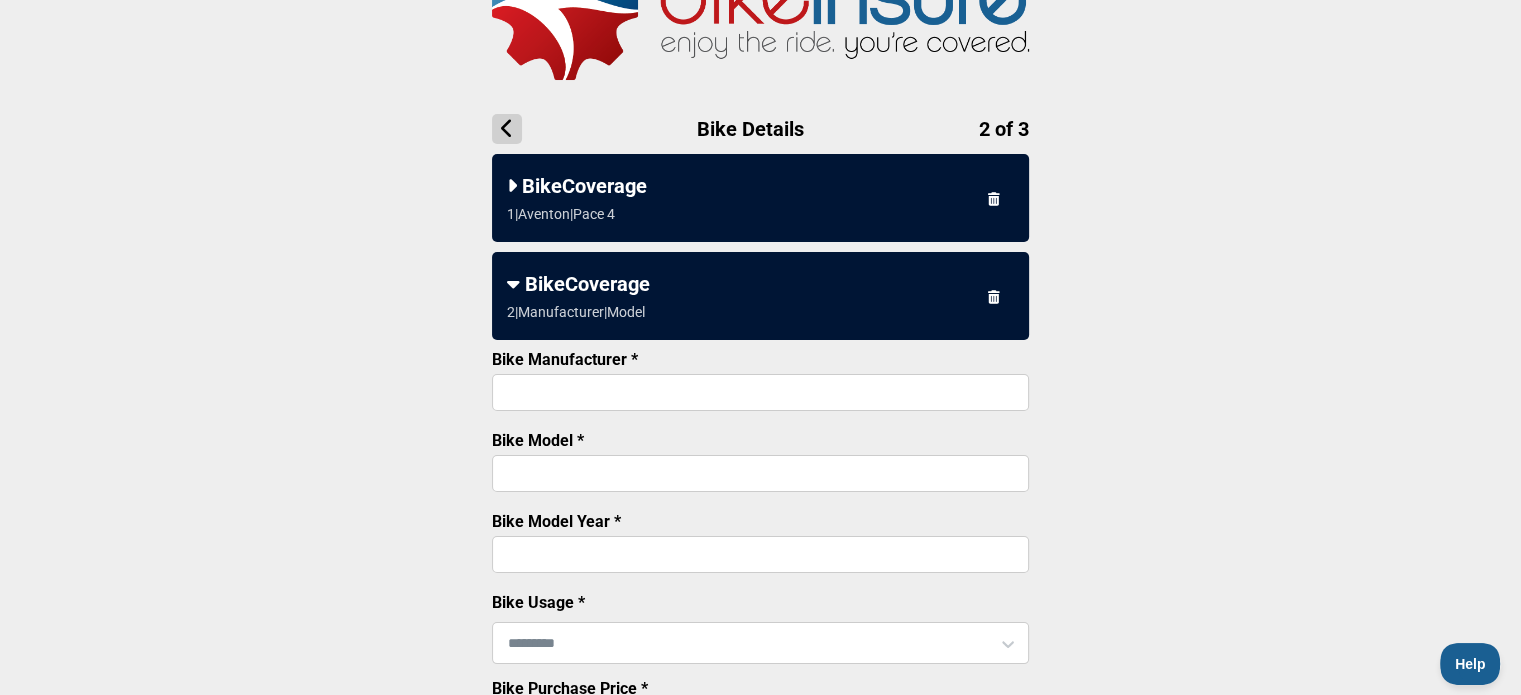click on "Bike Manufacturer   *" at bounding box center (760, 392) 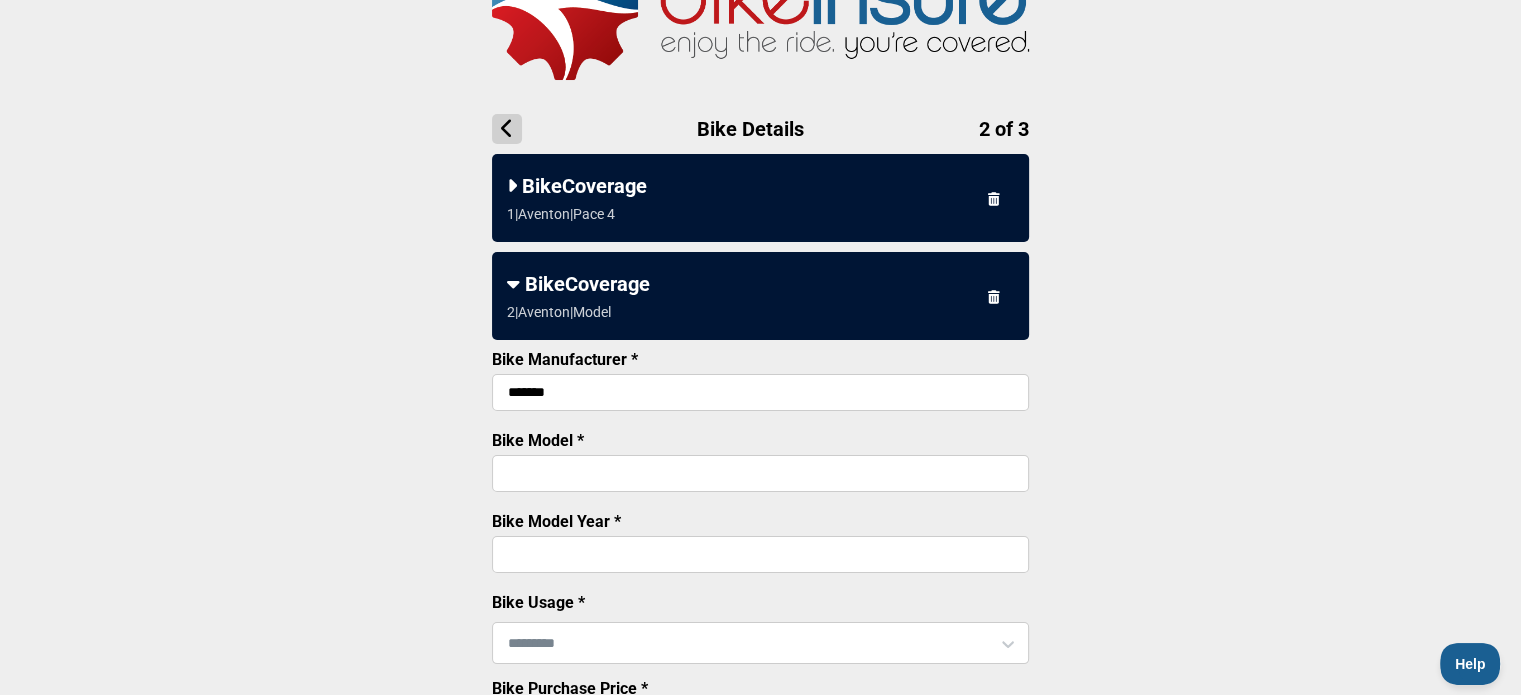 click on "Bike Model   *" at bounding box center (760, 473) 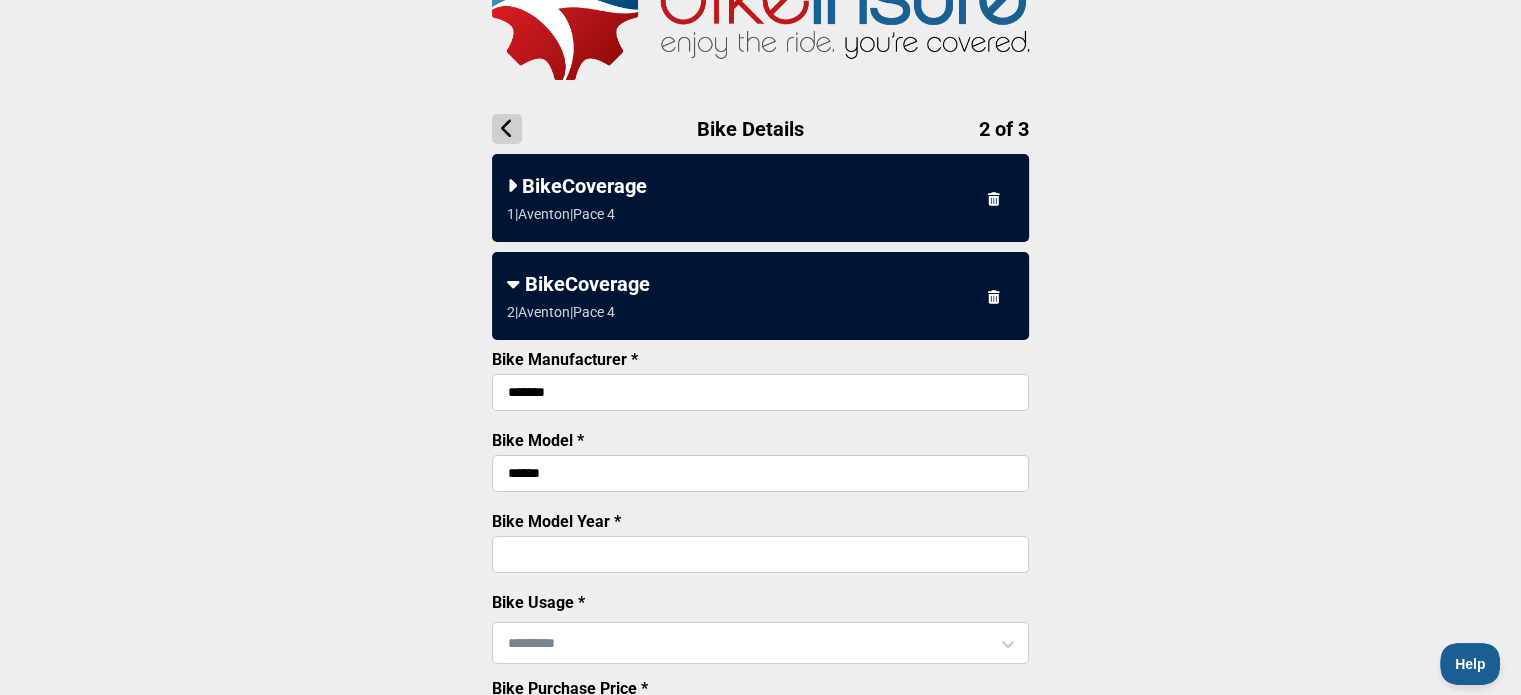 click on "Bike Model Year   *" at bounding box center [760, 554] 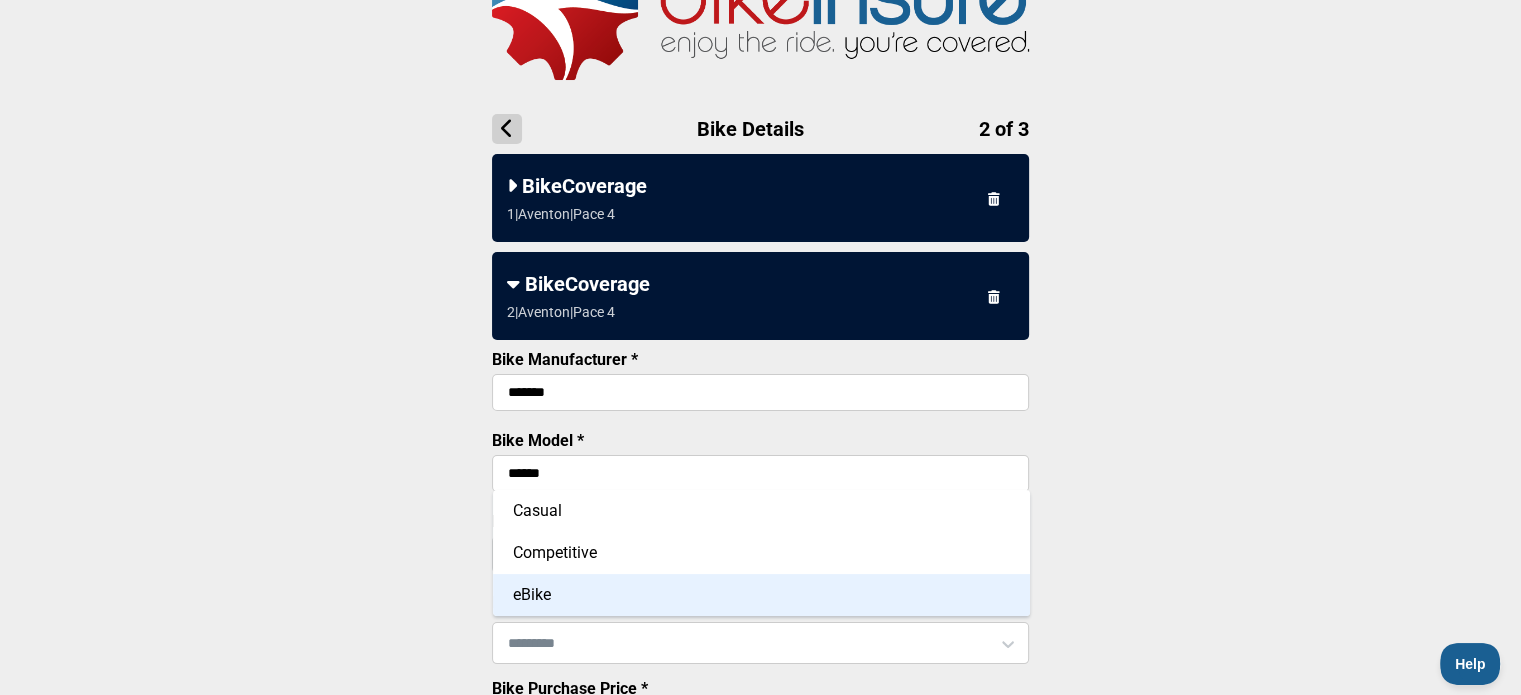 click on "eBike" at bounding box center [761, 595] 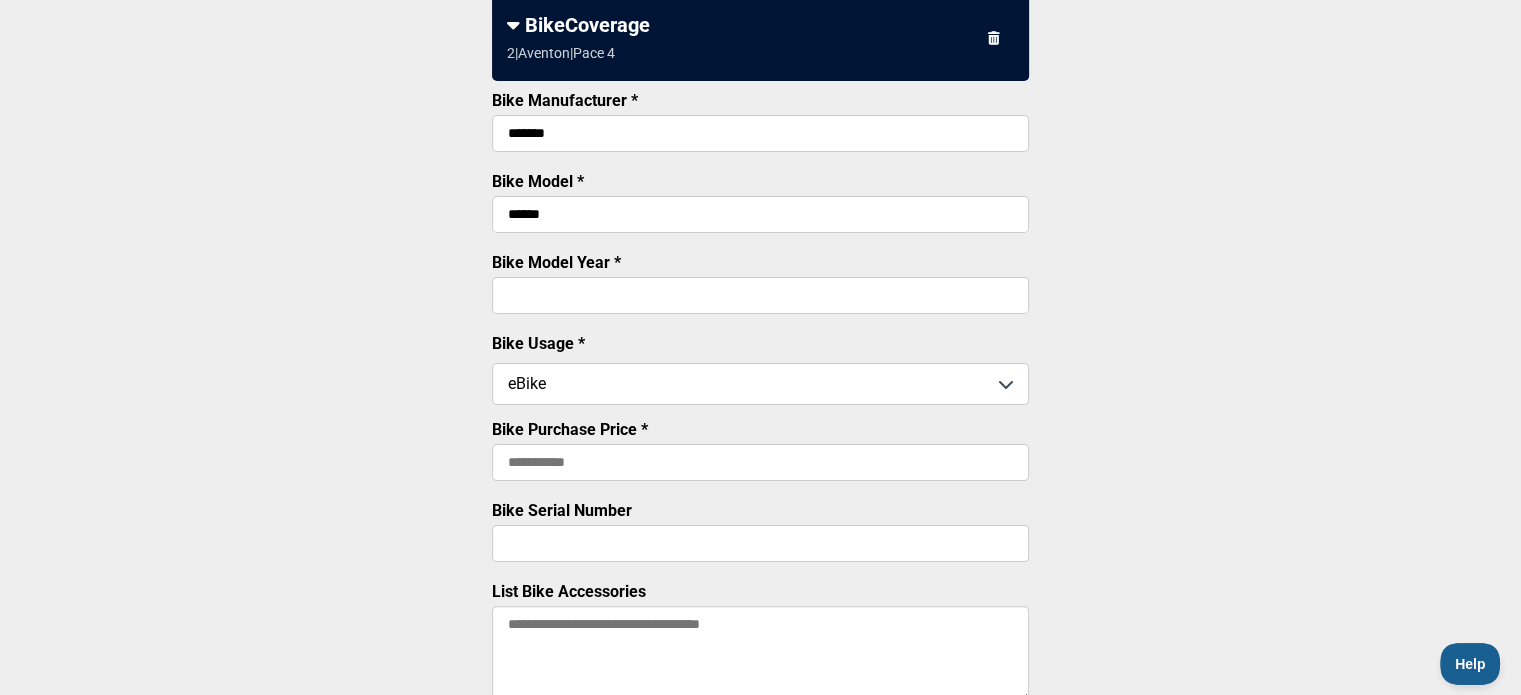 scroll, scrollTop: 386, scrollLeft: 0, axis: vertical 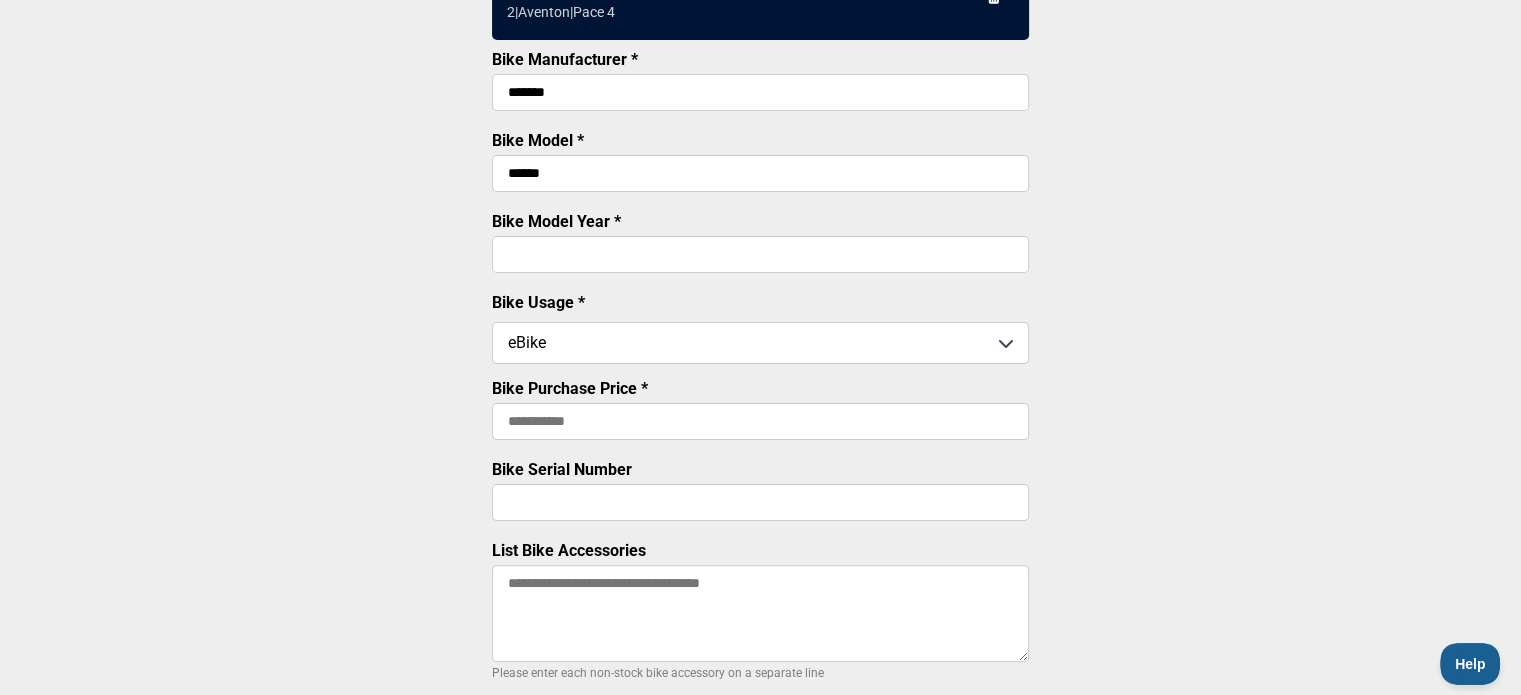 click on "Bike Purchase Price   *" at bounding box center (760, 421) 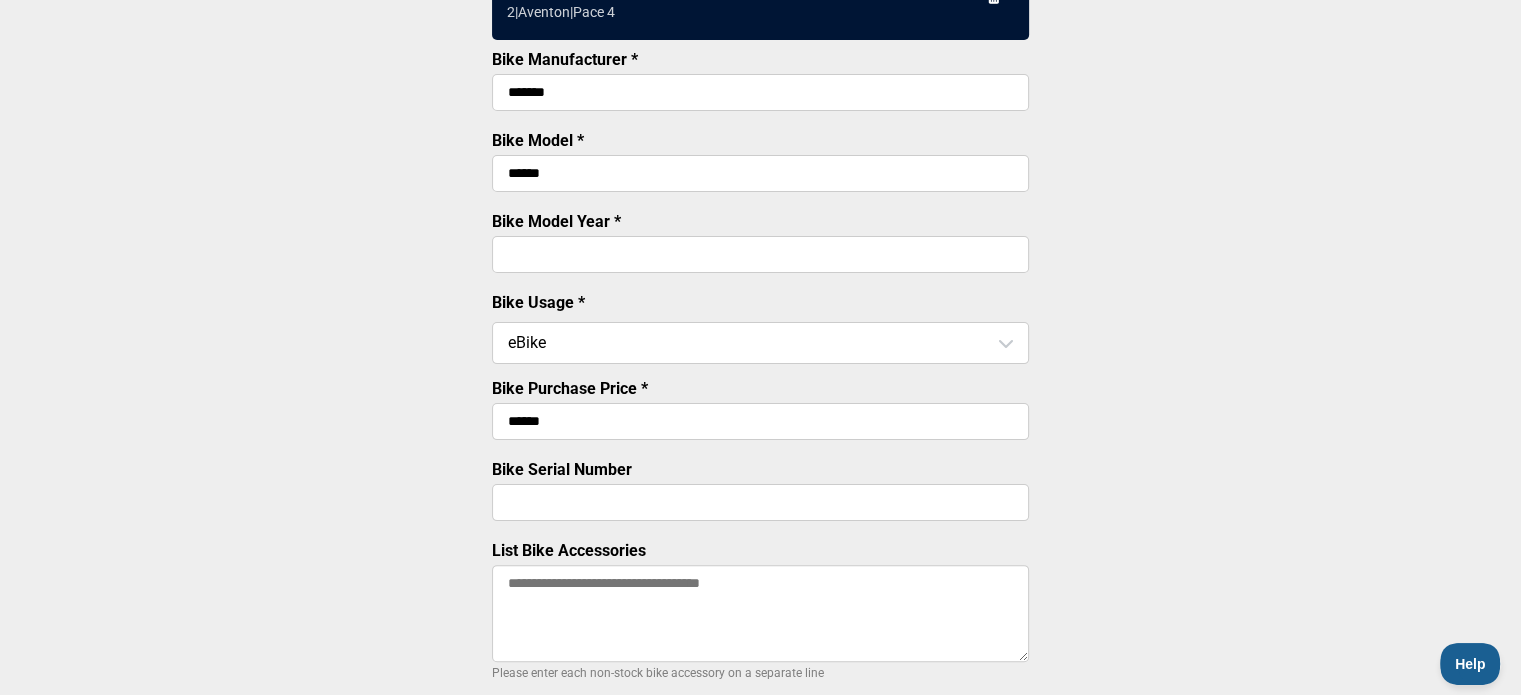 type on "******" 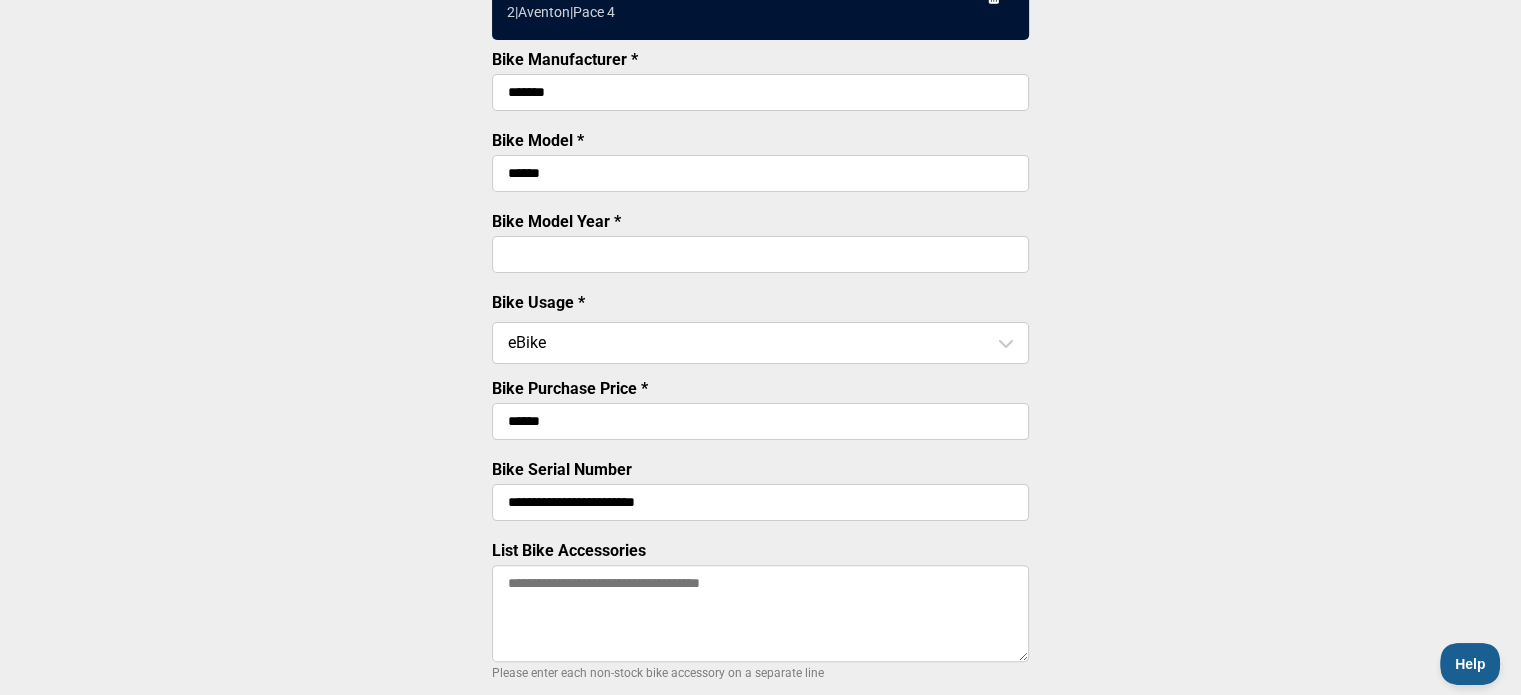 click on "List Bike Accessories" at bounding box center [760, 613] 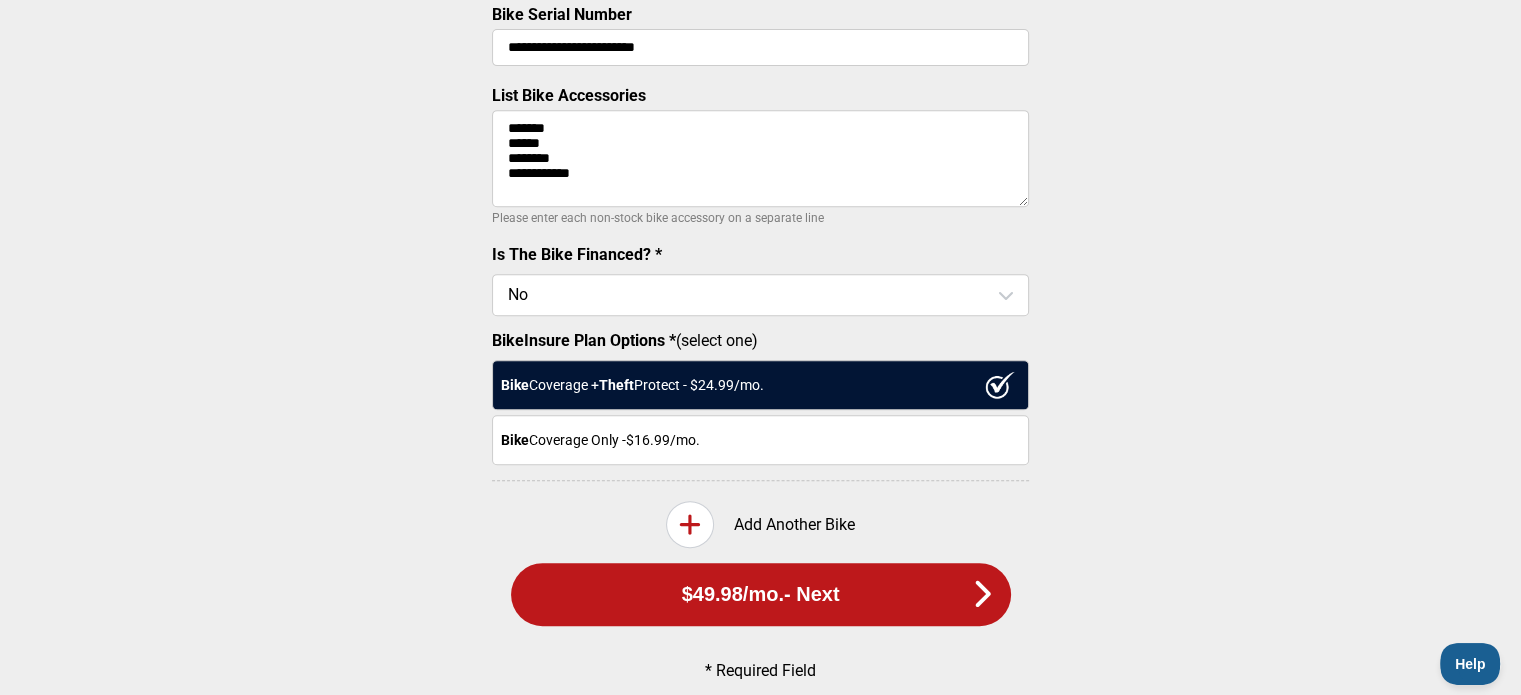 scroll, scrollTop: 884, scrollLeft: 0, axis: vertical 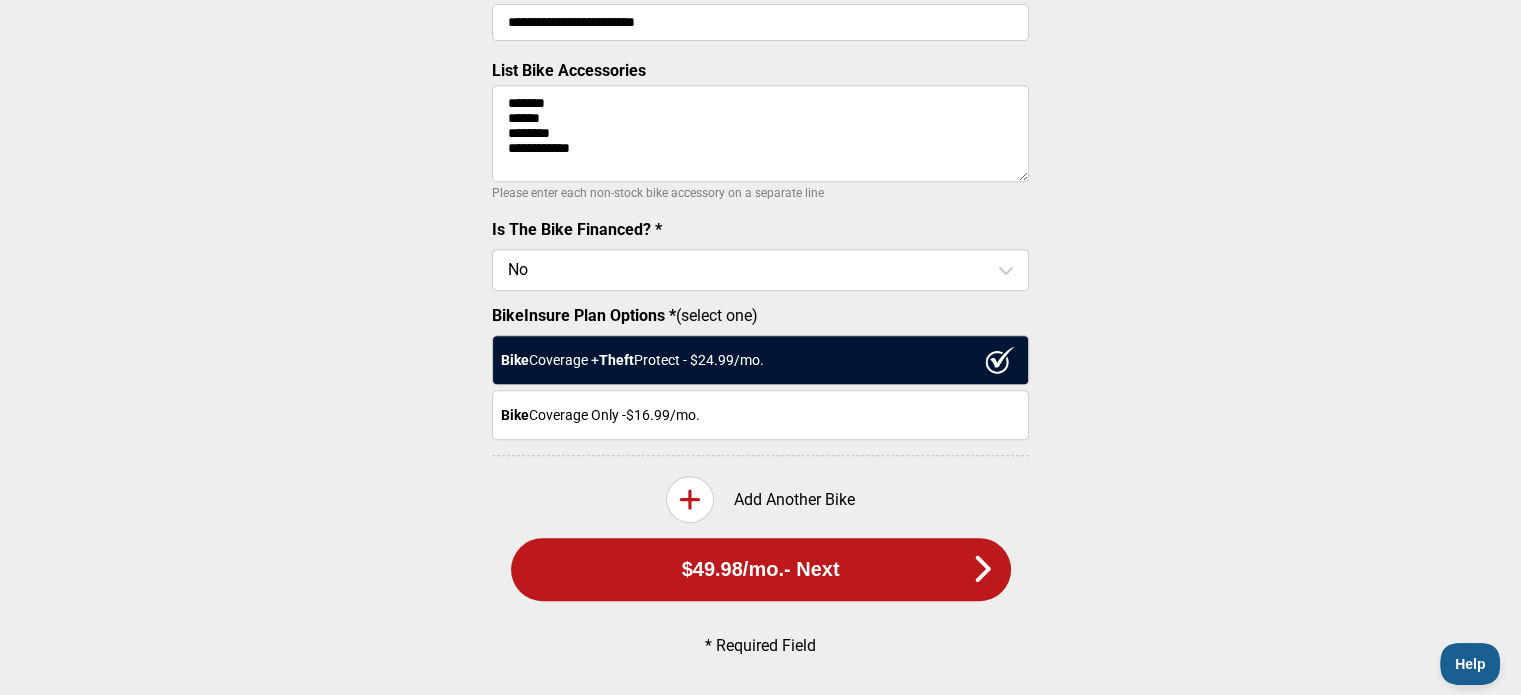 type on "**********" 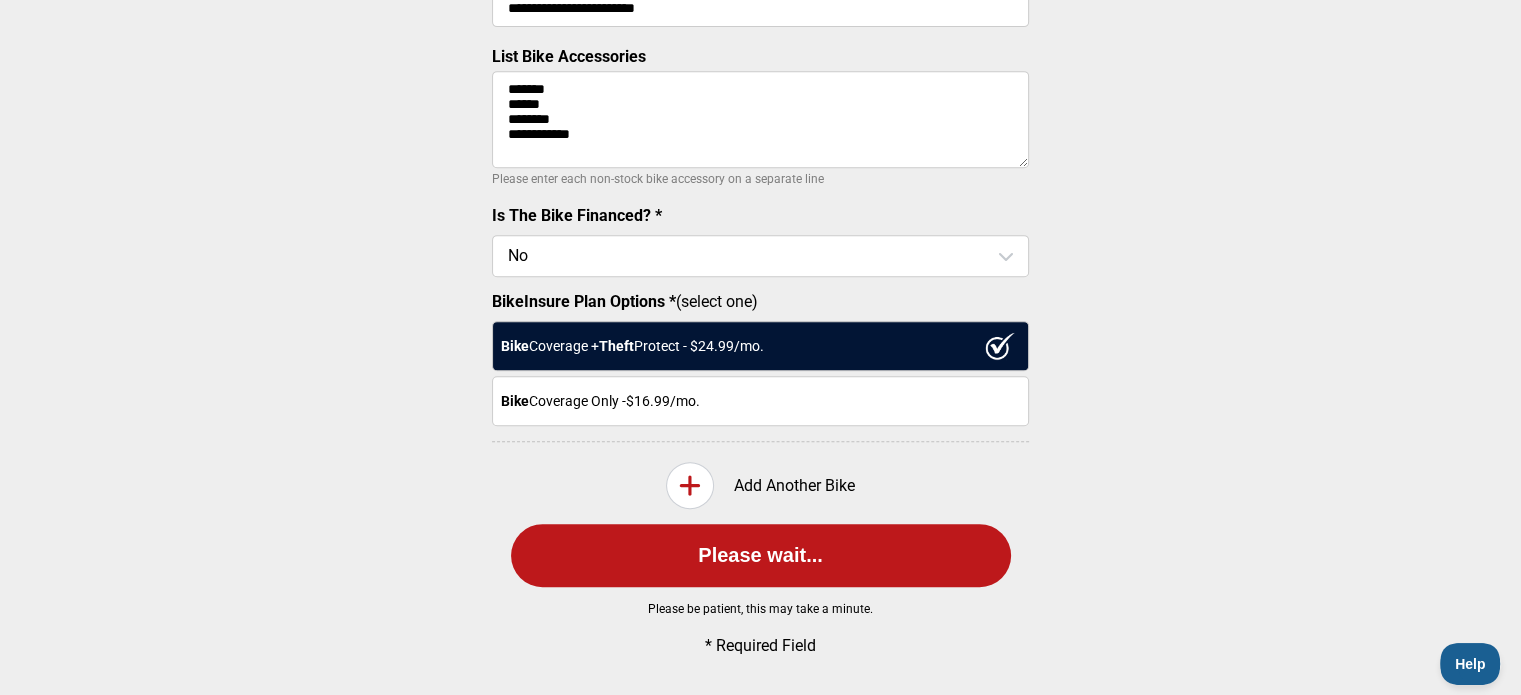 scroll, scrollTop: 0, scrollLeft: 0, axis: both 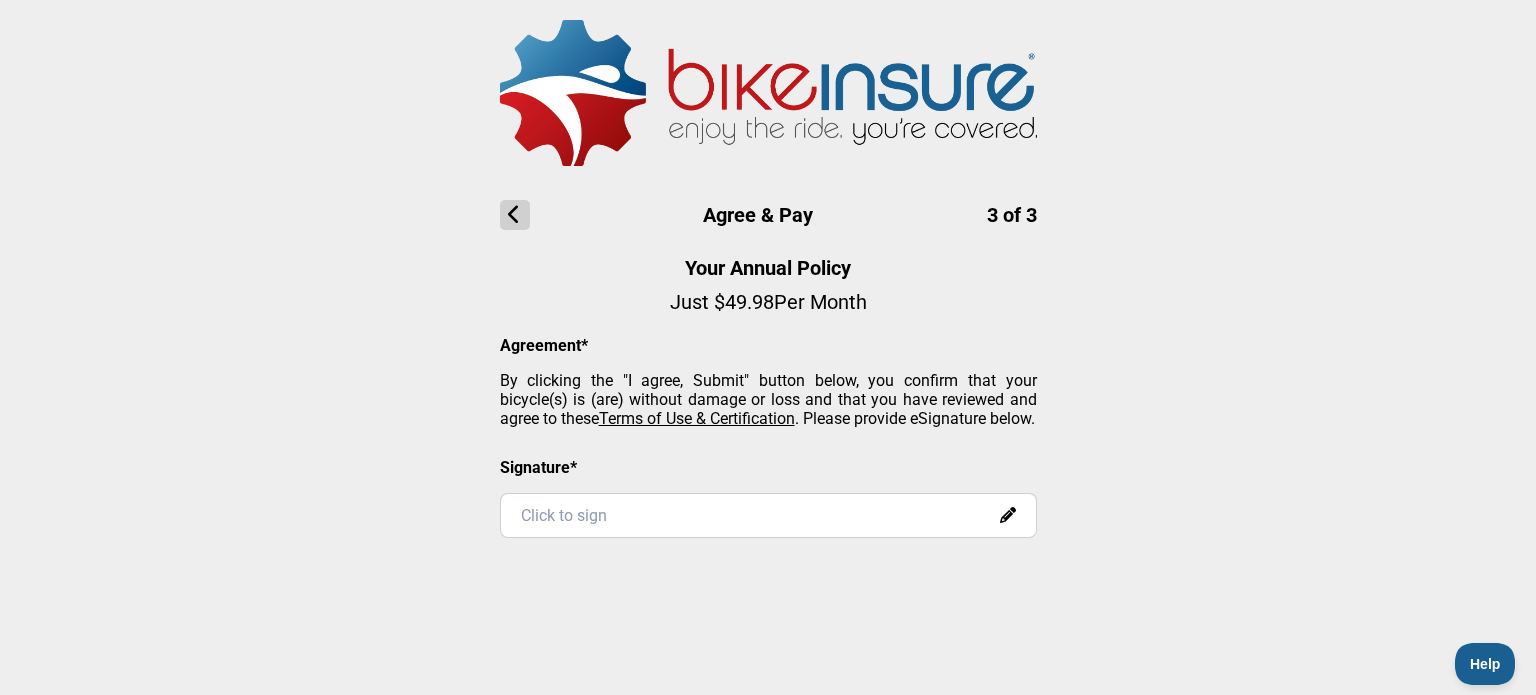 click on "Click to sign" at bounding box center [768, 515] 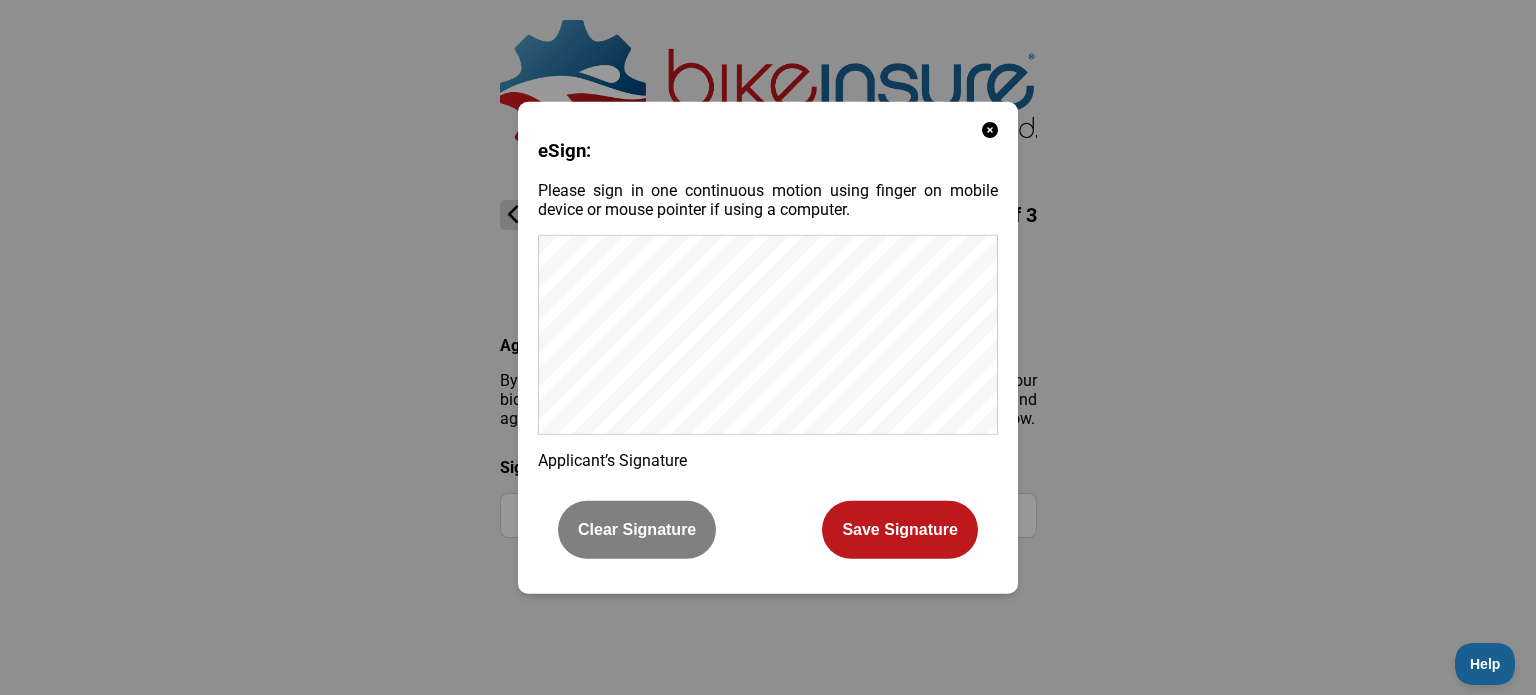 click on "Save Signature" at bounding box center (900, 530) 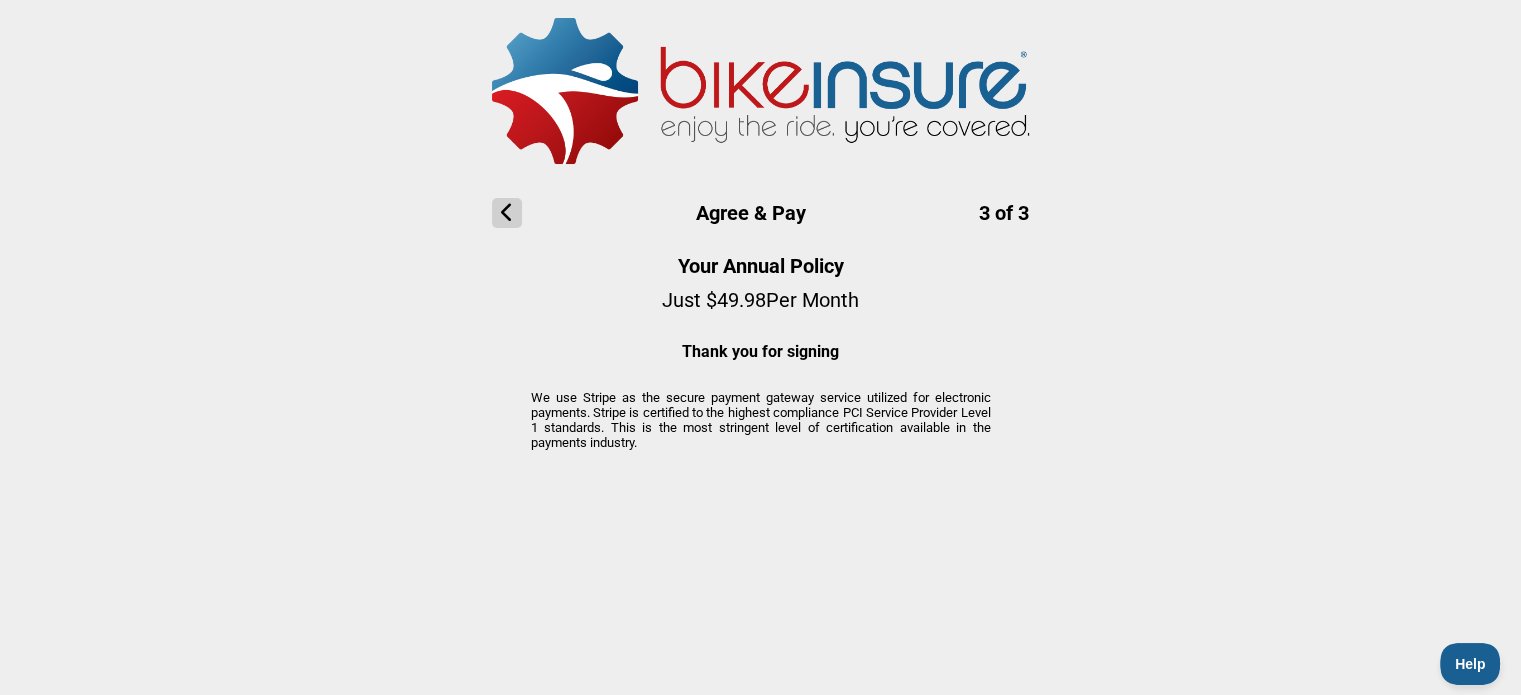 scroll, scrollTop: 0, scrollLeft: 0, axis: both 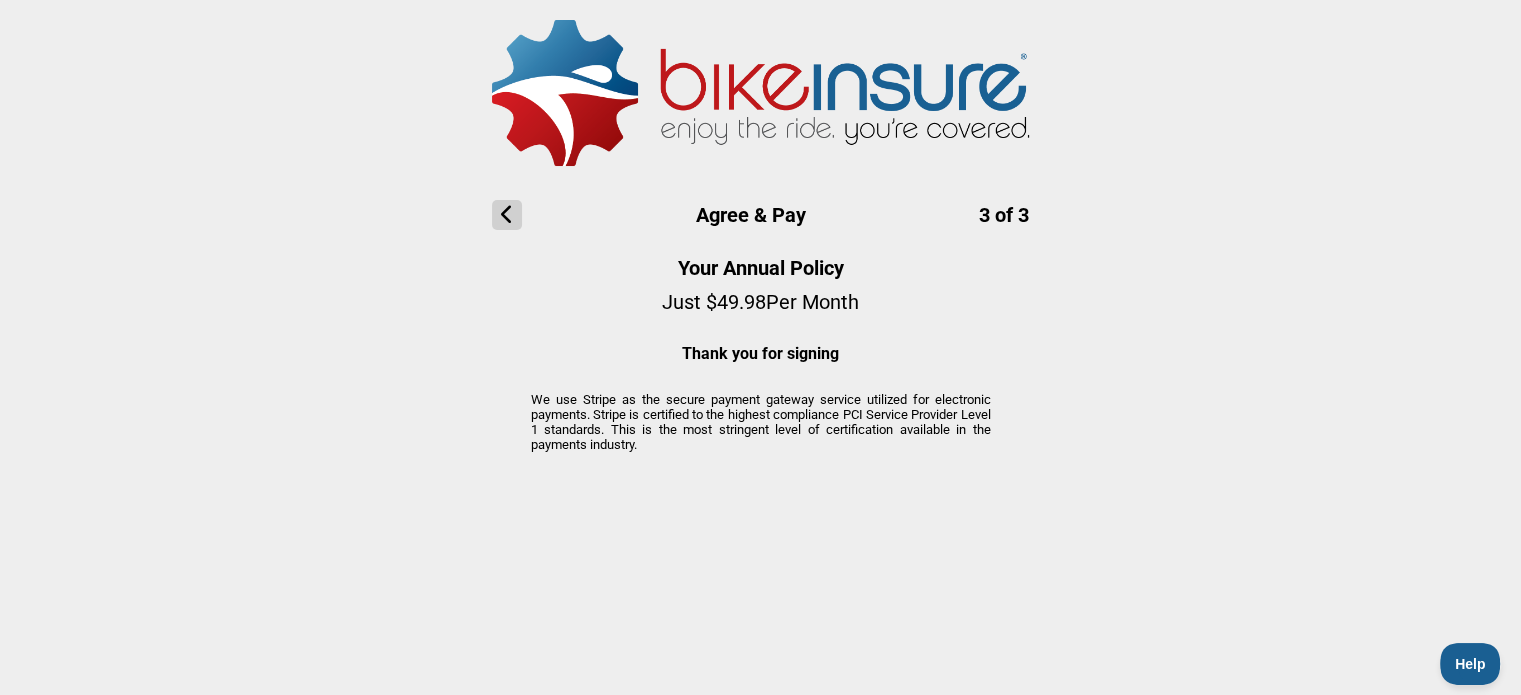 click at bounding box center [507, 215] 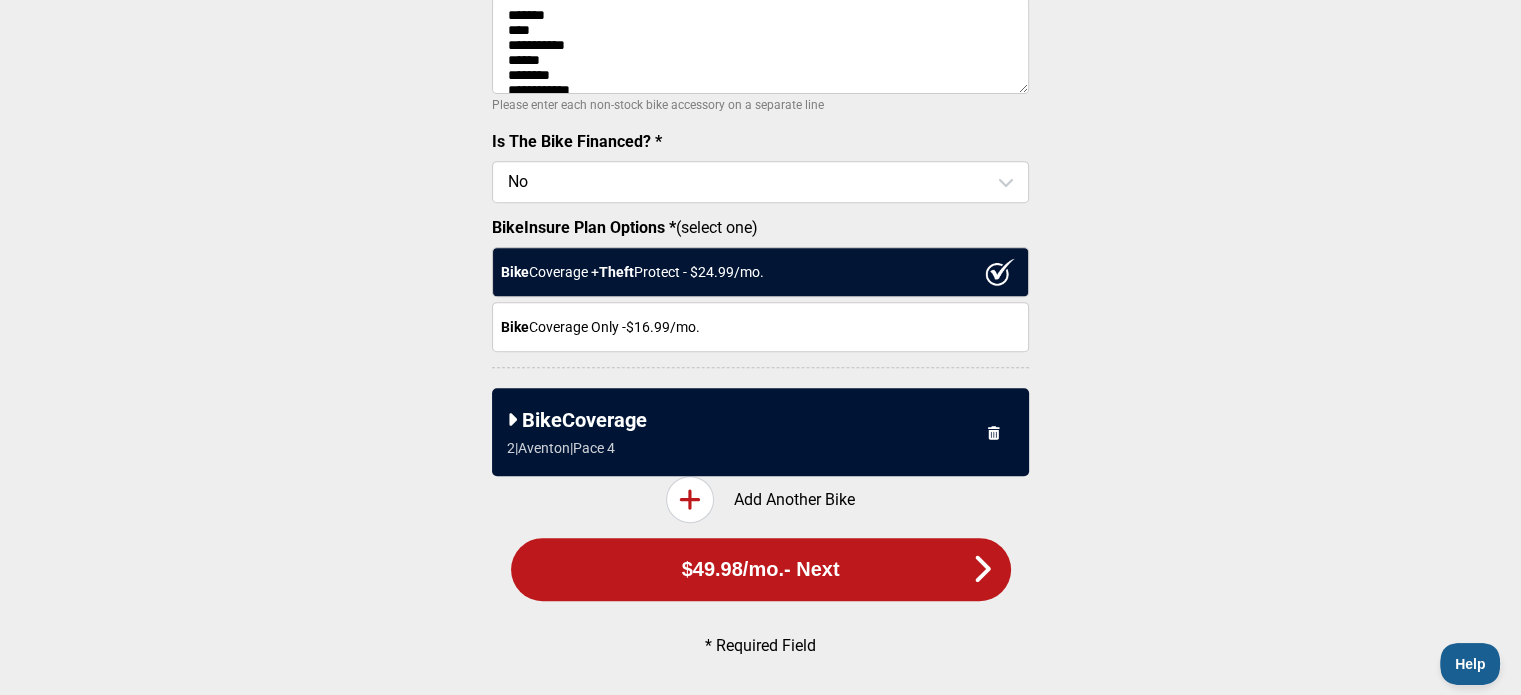 scroll, scrollTop: 875, scrollLeft: 0, axis: vertical 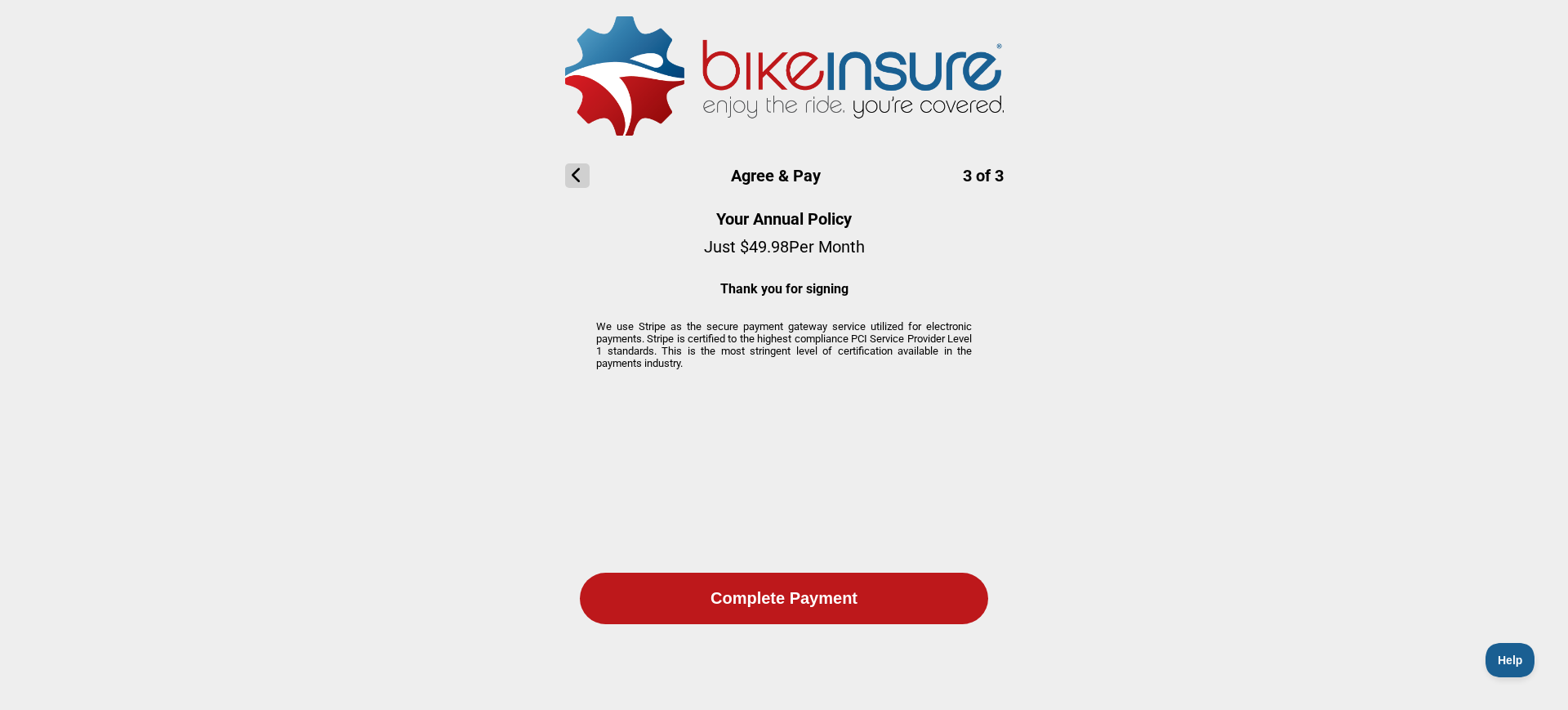drag, startPoint x: 1233, startPoint y: 1, endPoint x: 433, endPoint y: 258, distance: 840.2672 